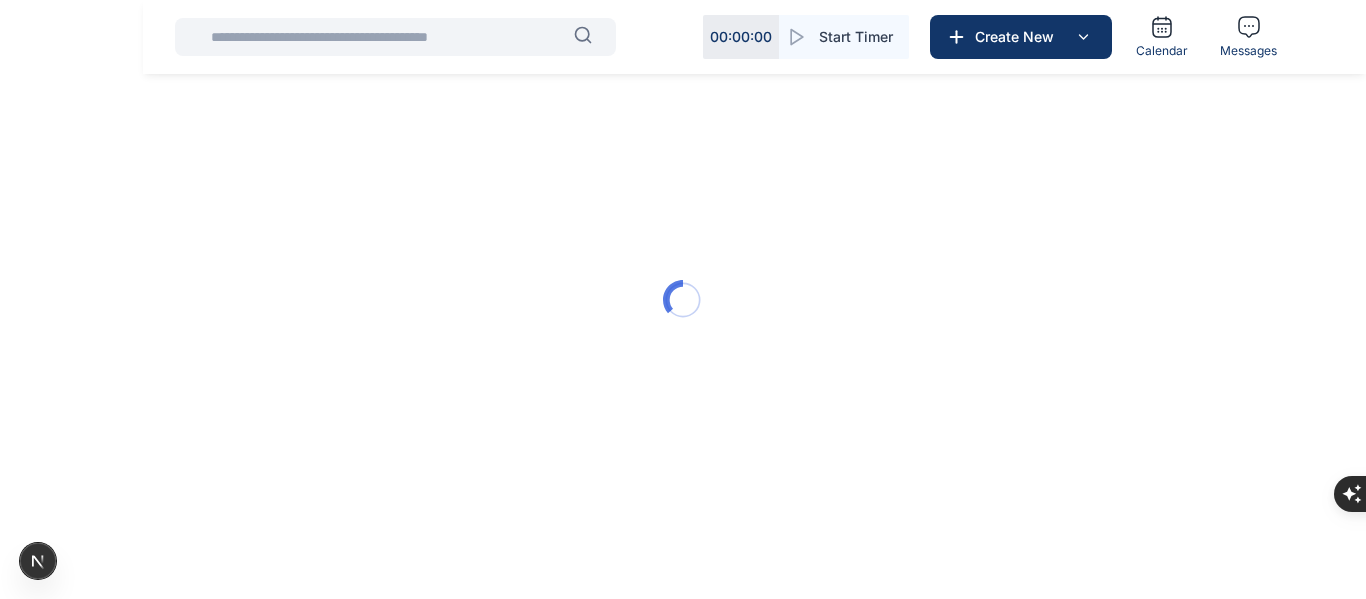 scroll, scrollTop: 0, scrollLeft: 0, axis: both 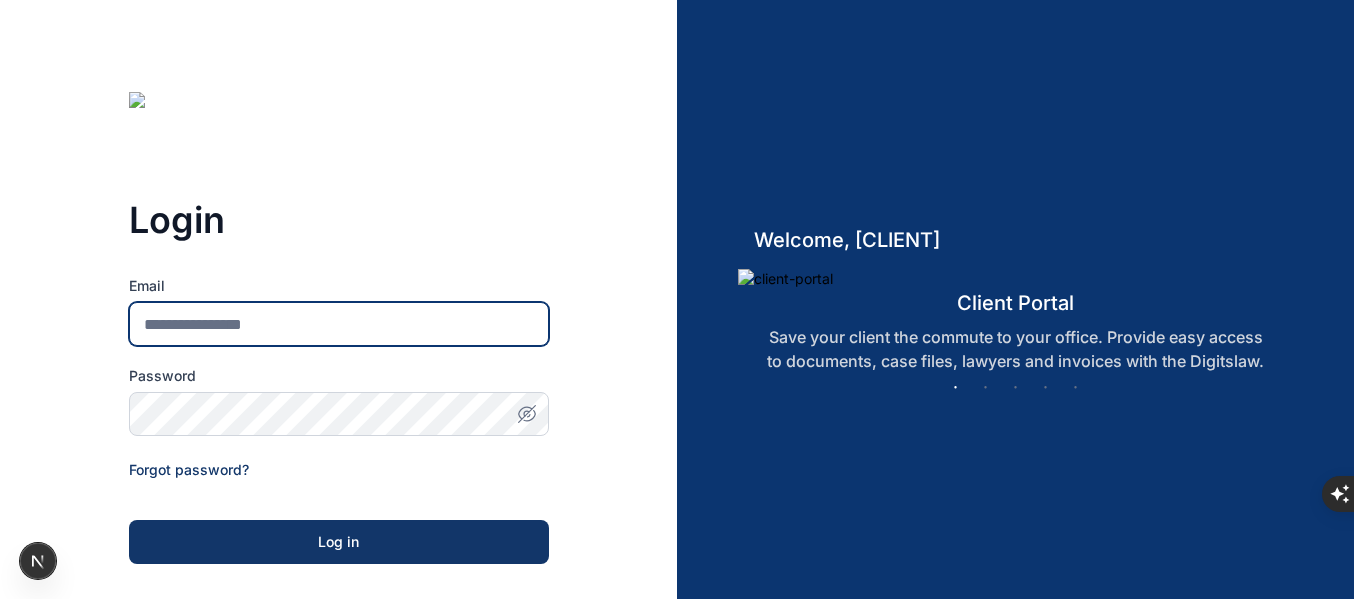 click on "Email" at bounding box center [339, 324] 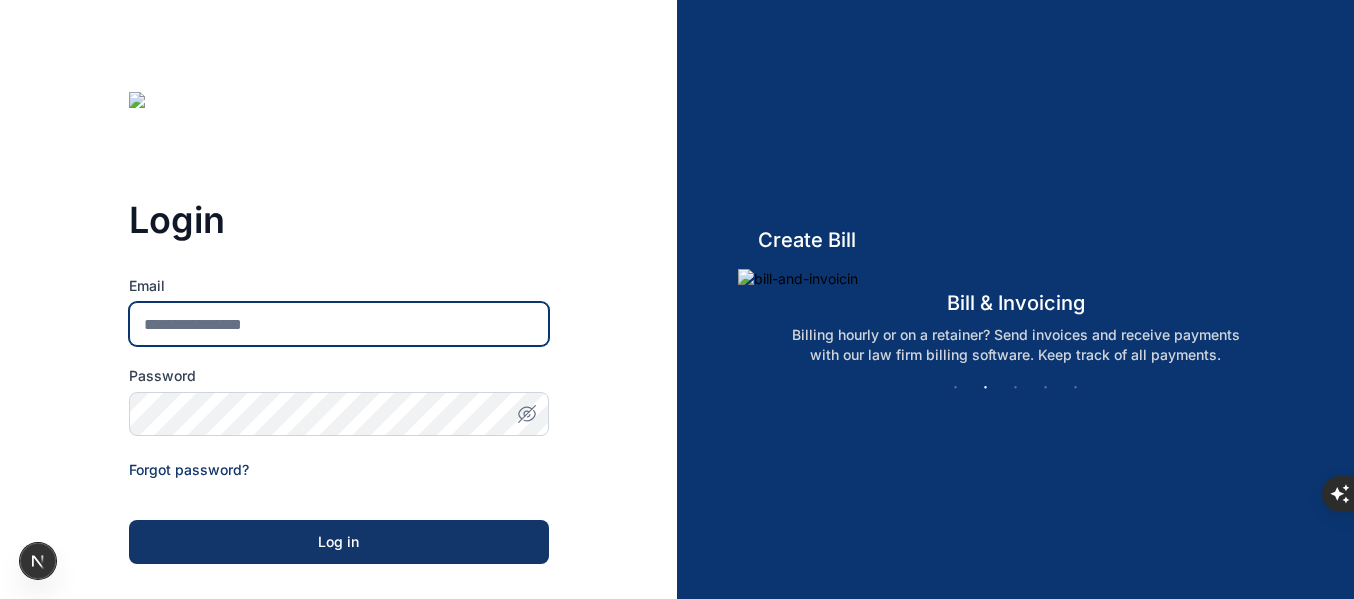 type on "*" 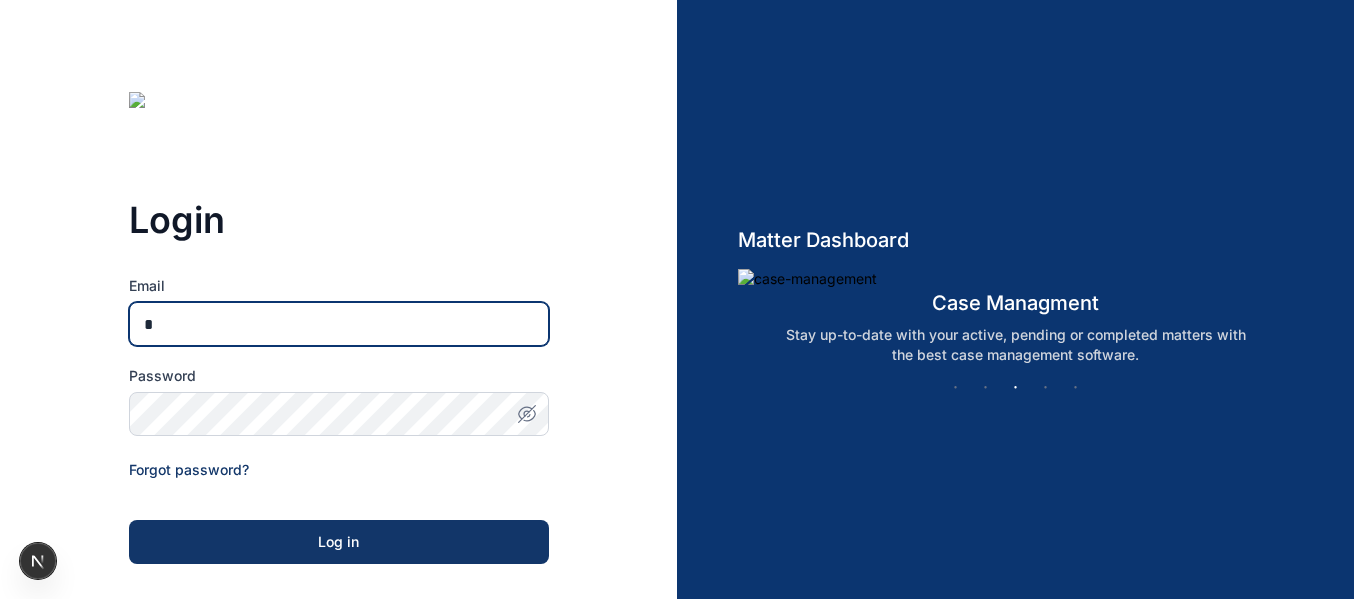 type on "**********" 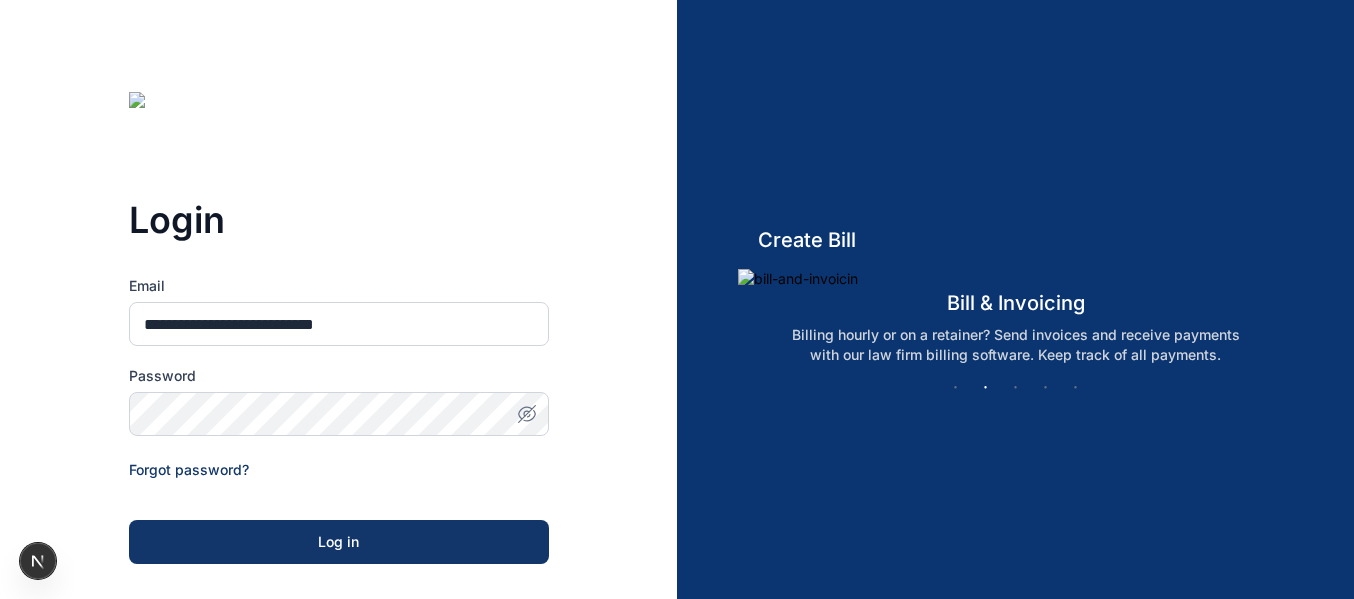 click at bounding box center (527, 414) 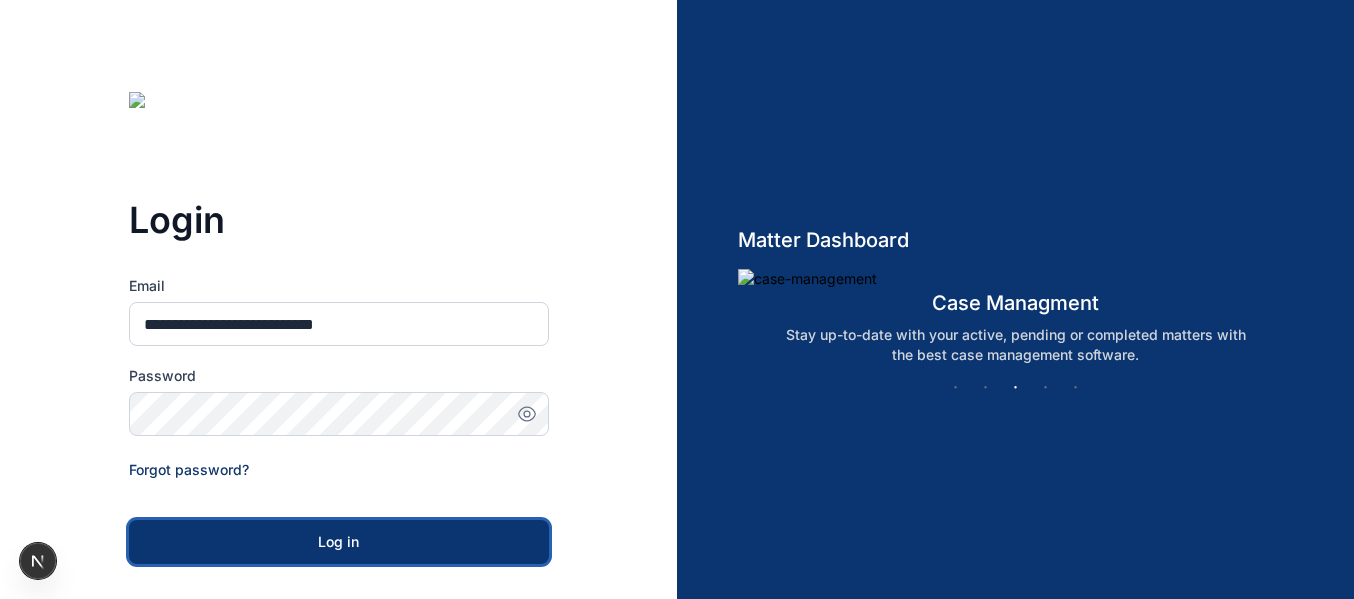 click on "Log in" at bounding box center [339, 542] 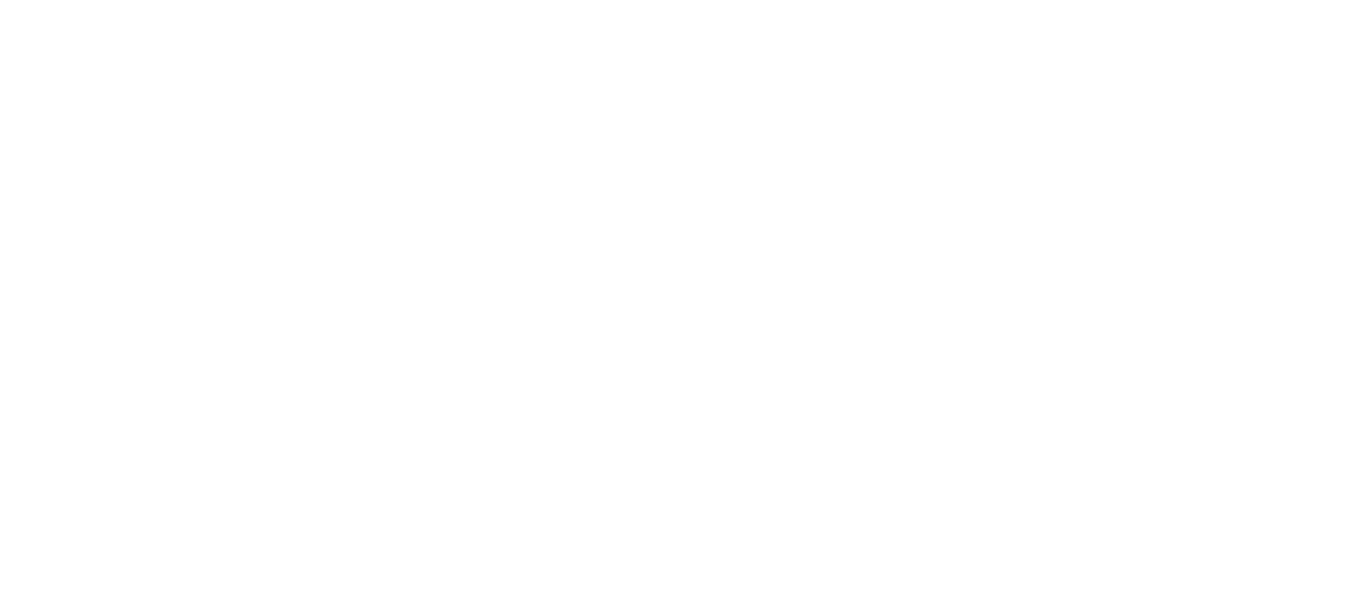 scroll, scrollTop: 0, scrollLeft: 0, axis: both 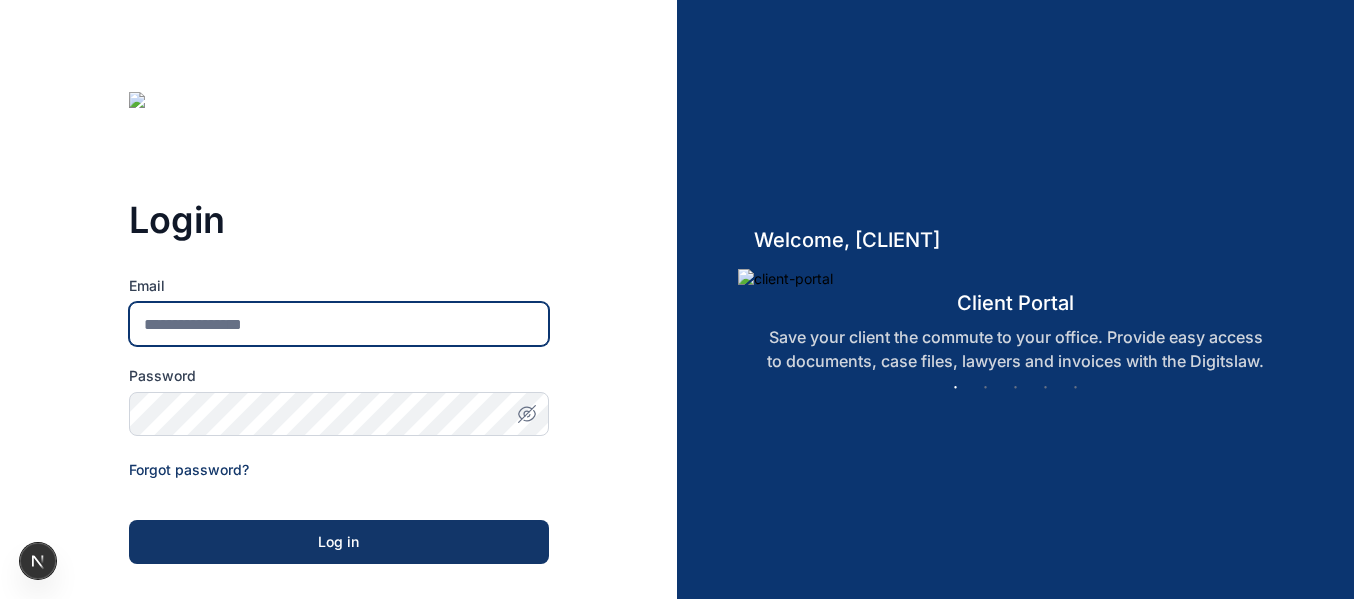 click on "Email" at bounding box center (339, 324) 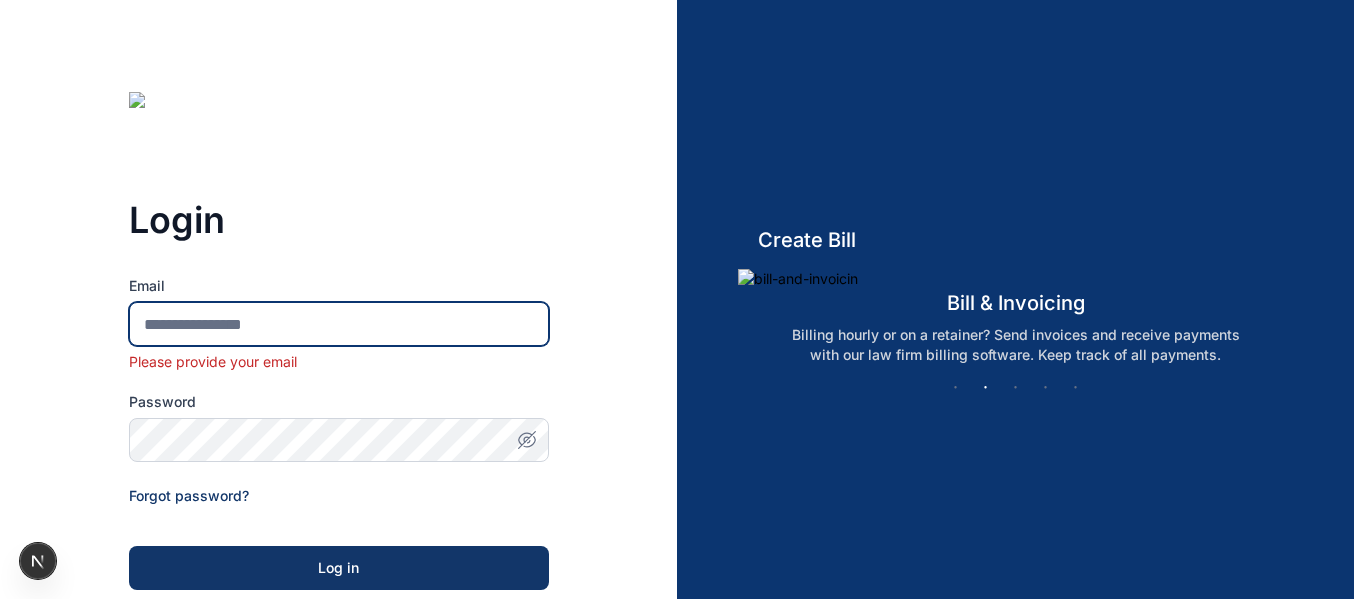 click on "Email" at bounding box center [339, 324] 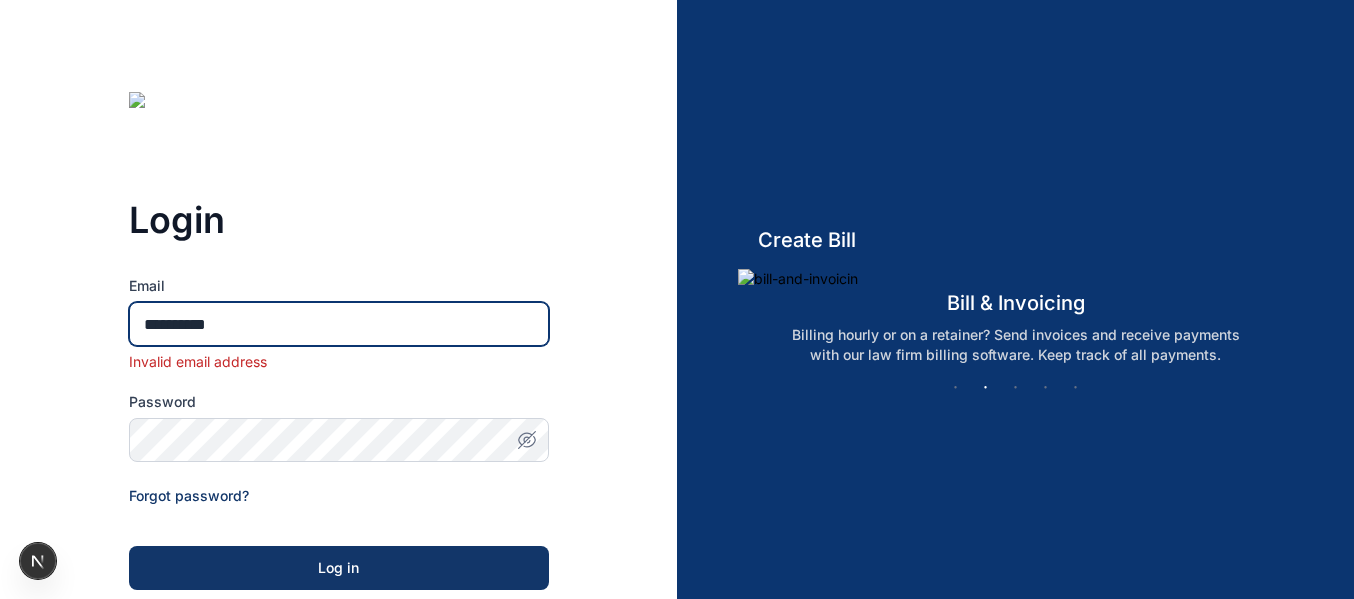 click on "**********" at bounding box center [339, 324] 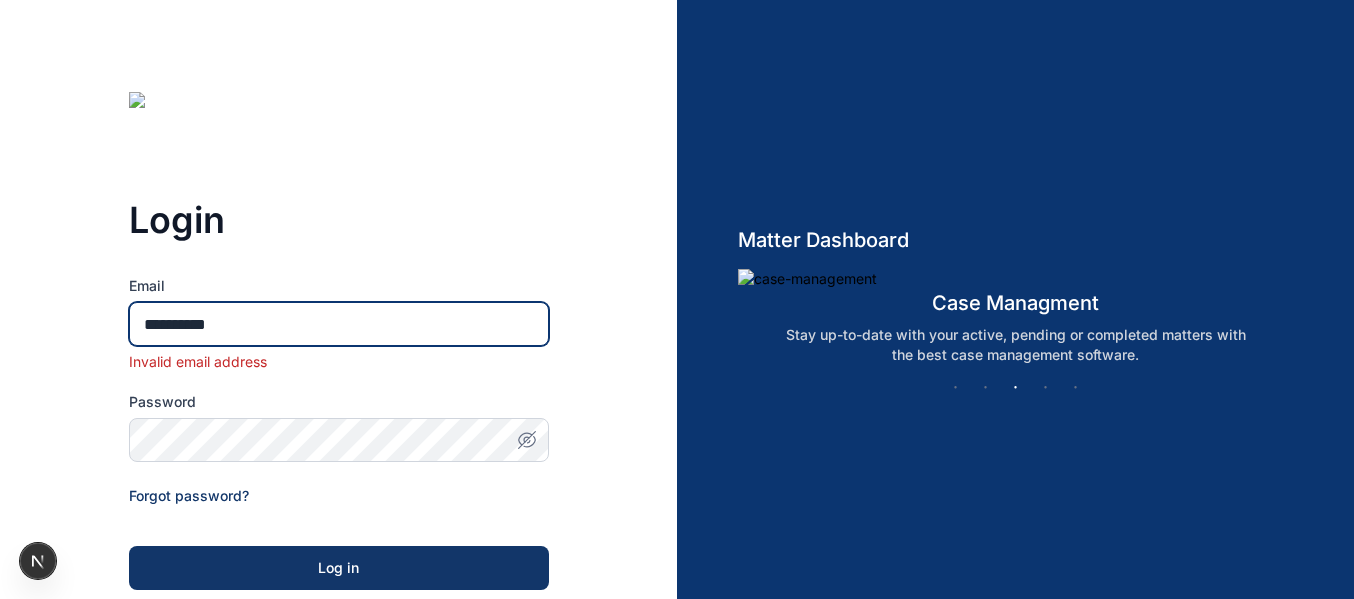 click on "**********" at bounding box center (339, 324) 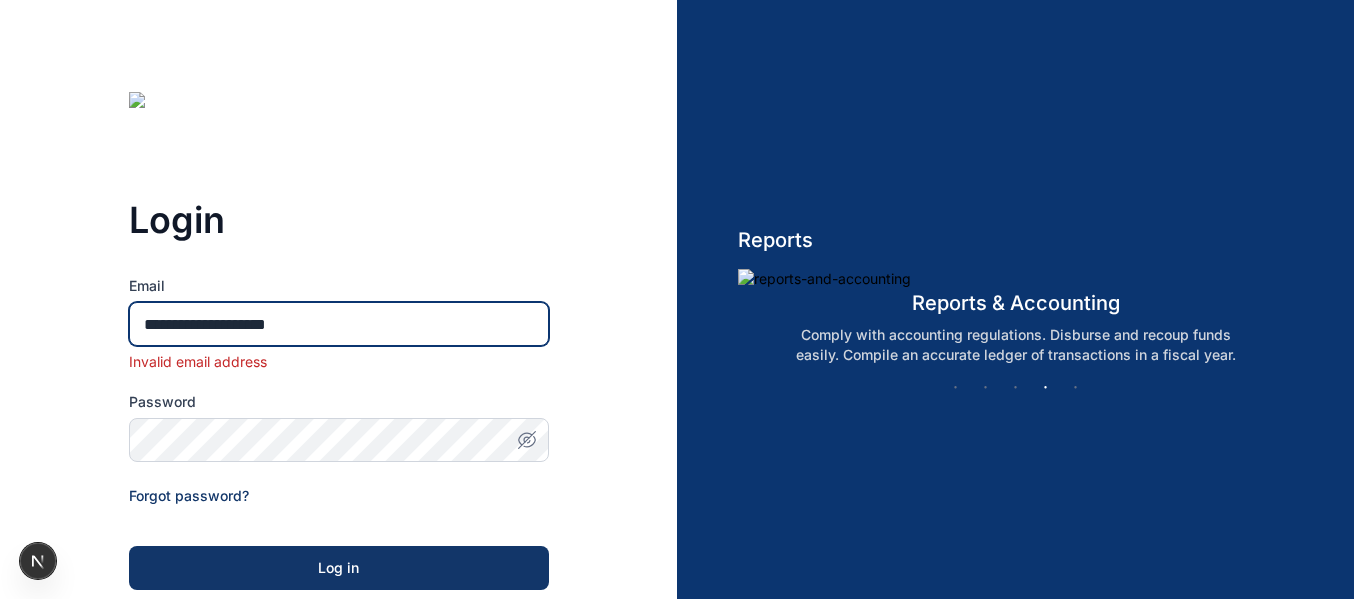 type on "**********" 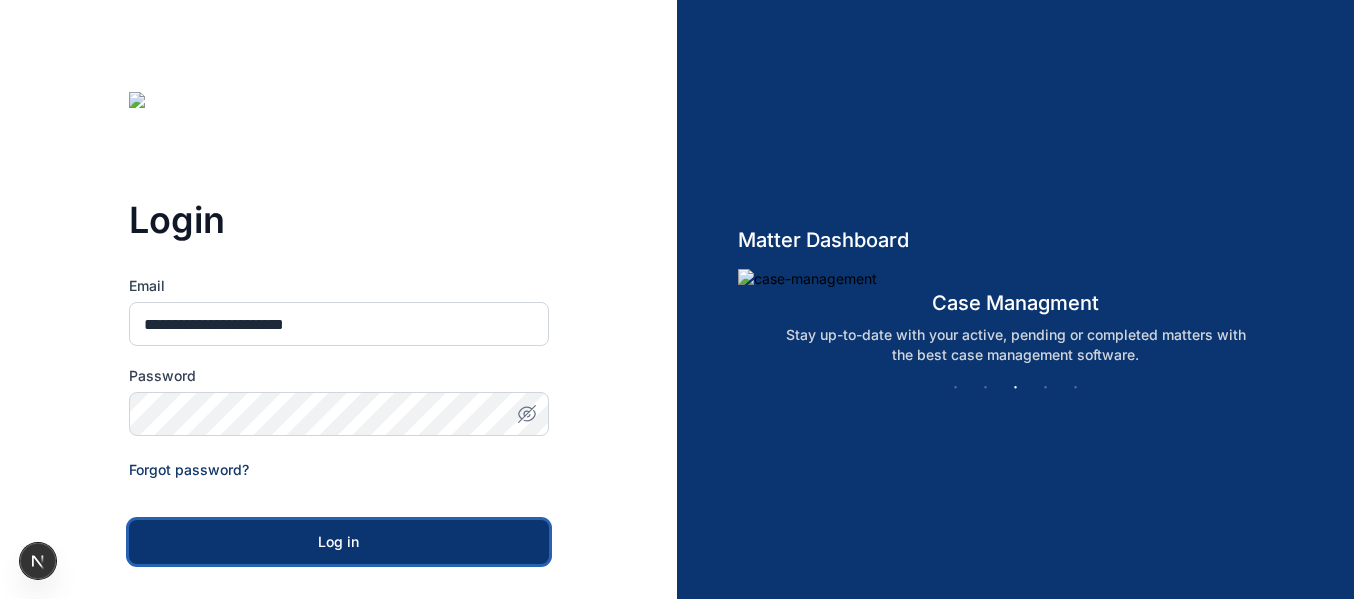 click on "Log in" at bounding box center [339, 542] 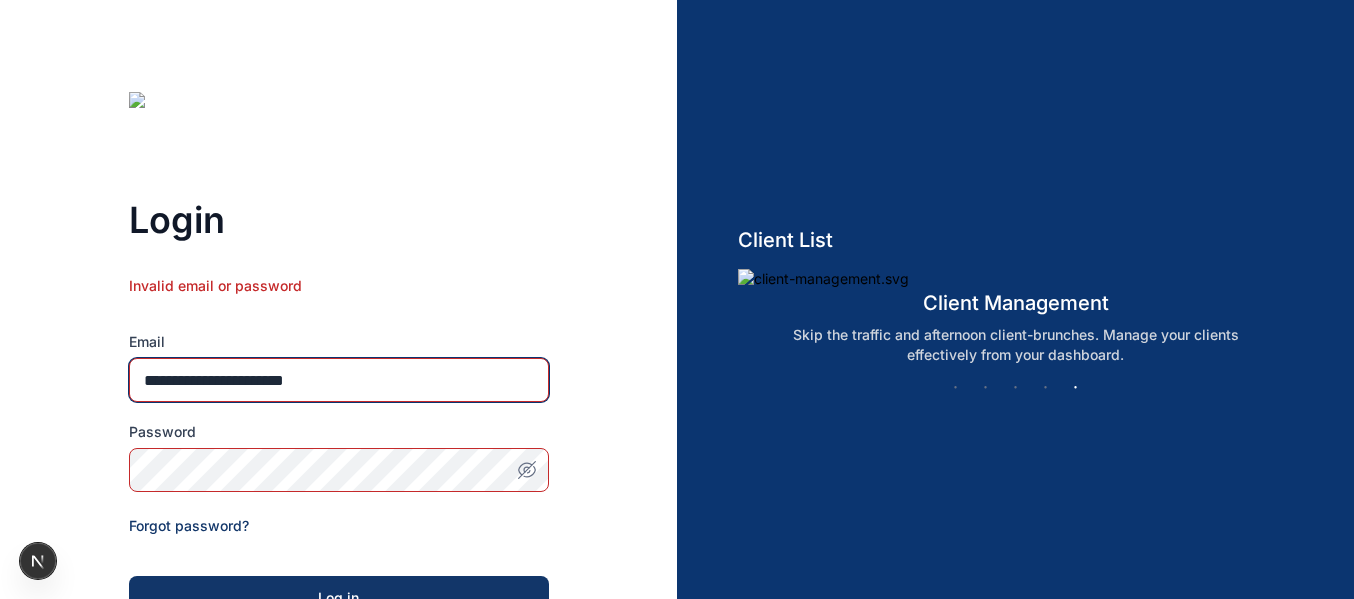 click on "**********" at bounding box center (339, 380) 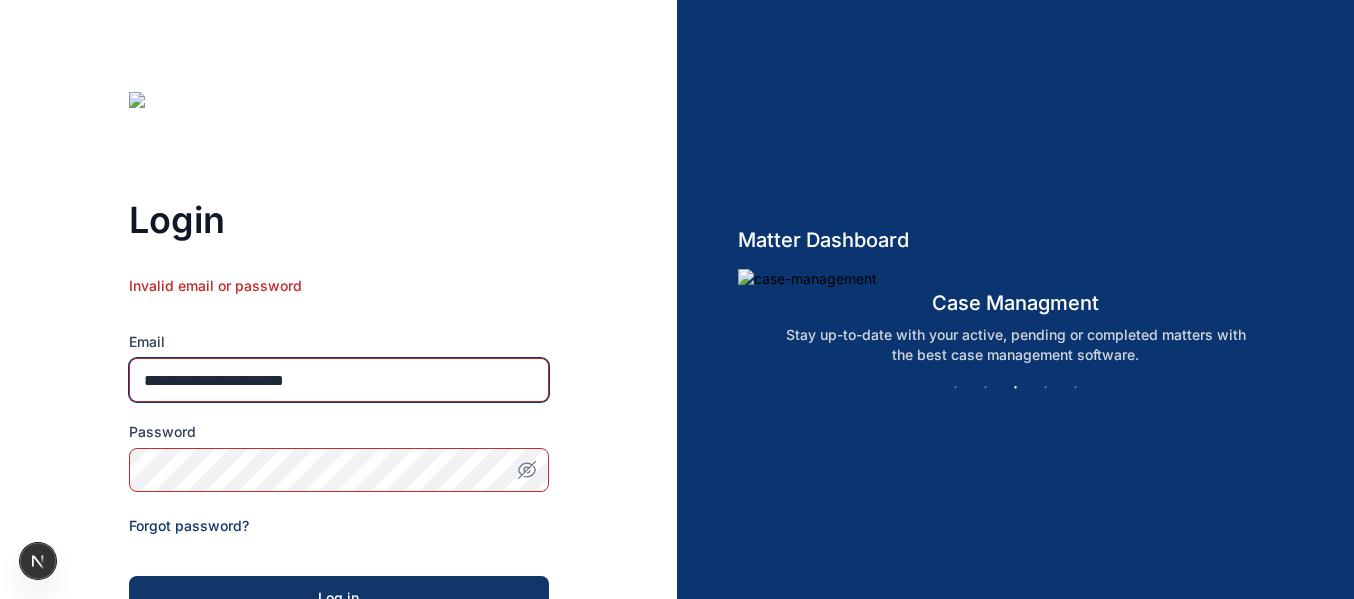 click on "**********" at bounding box center (339, 380) 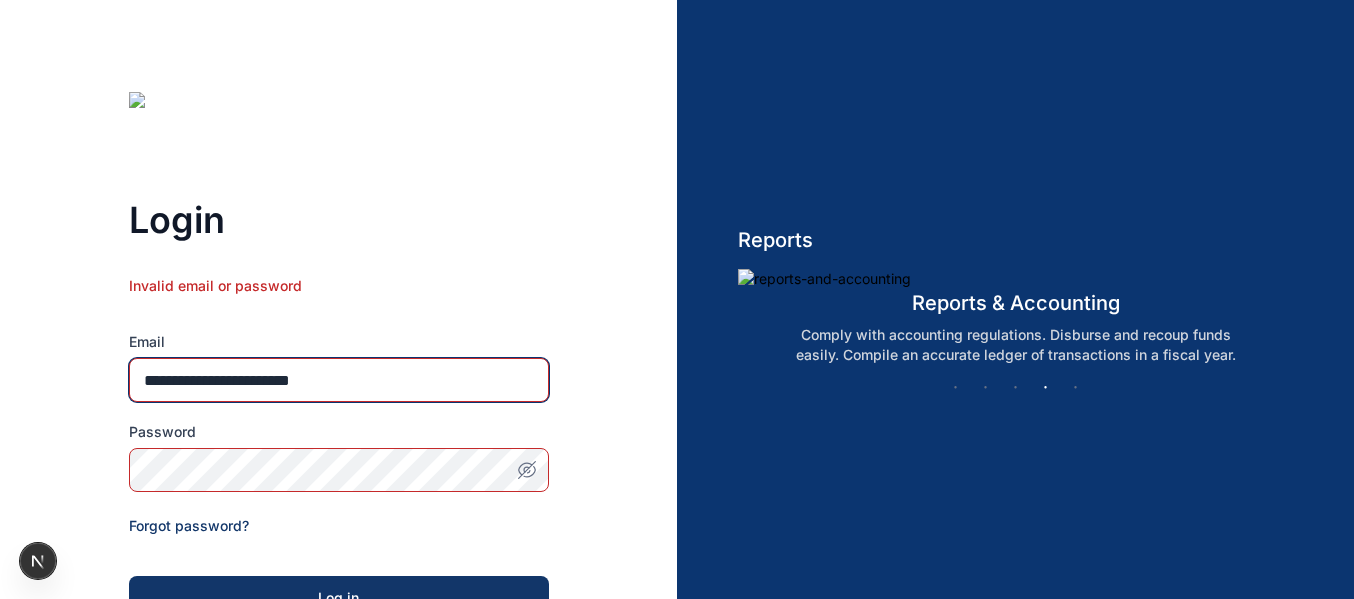 scroll, scrollTop: 85, scrollLeft: 0, axis: vertical 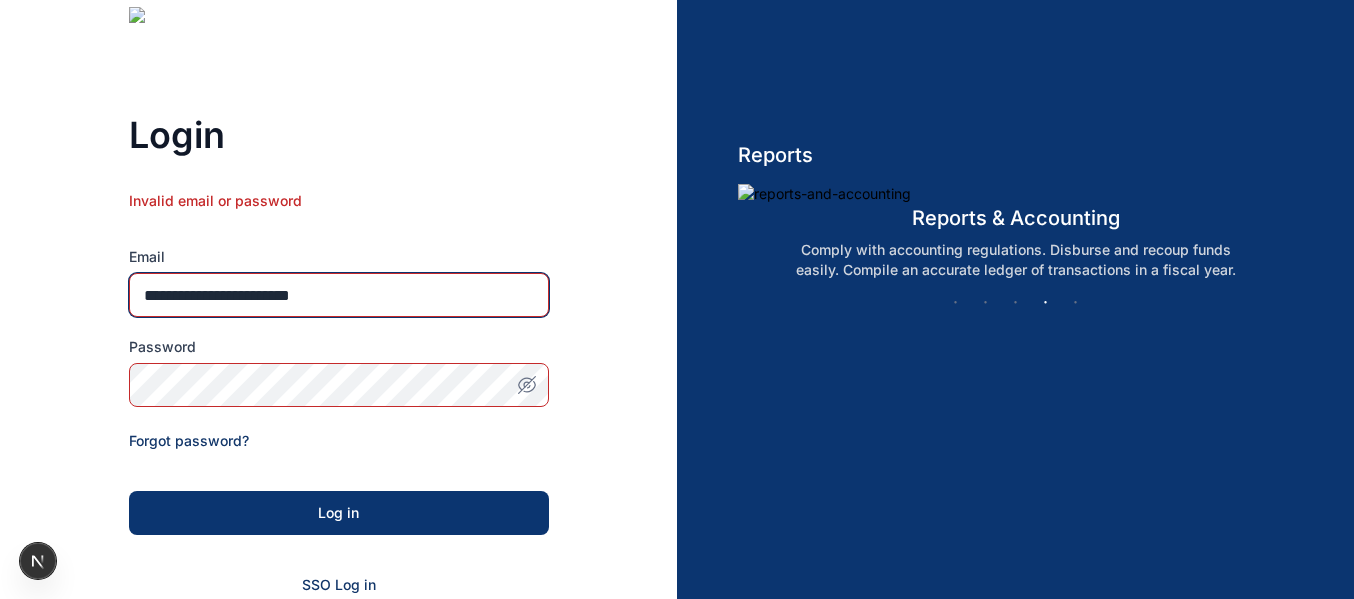 type on "**********" 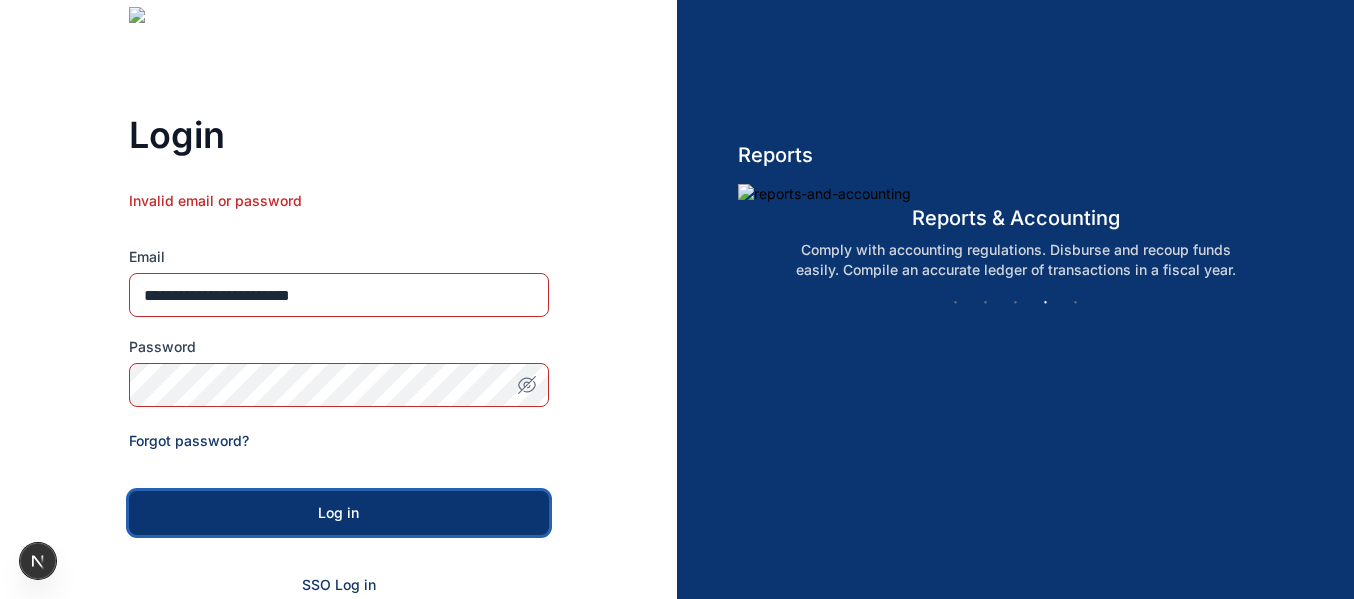 click on "Log in" at bounding box center (339, 513) 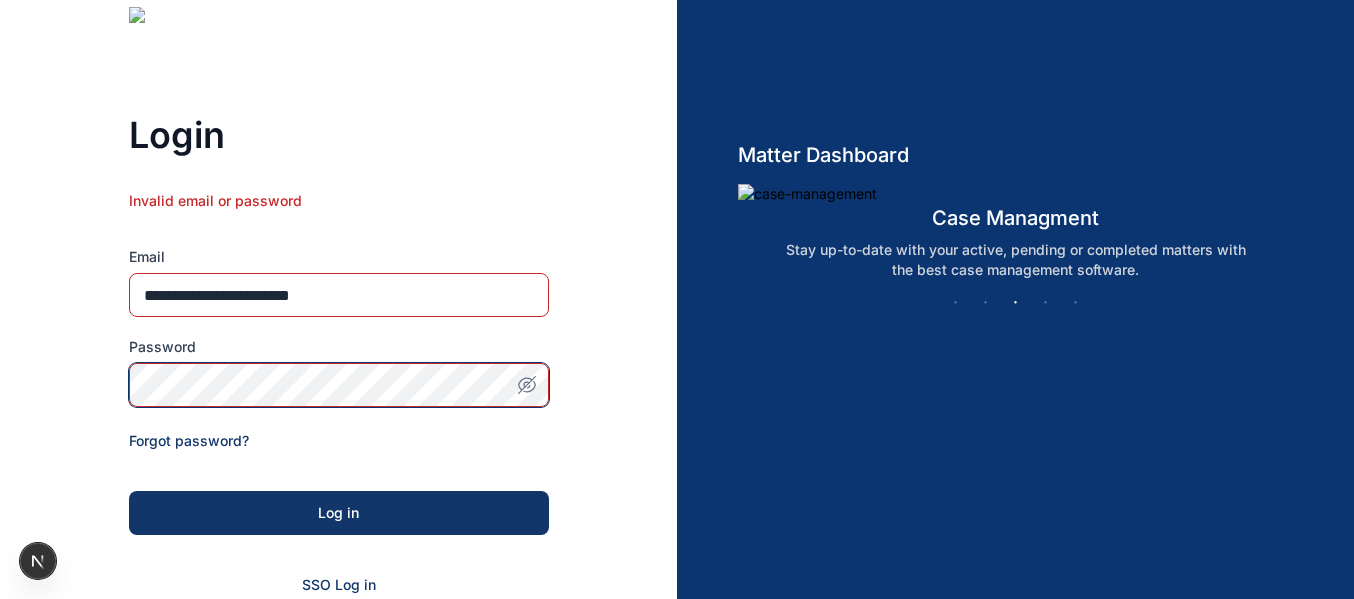 click on "**********" at bounding box center [338, 399] 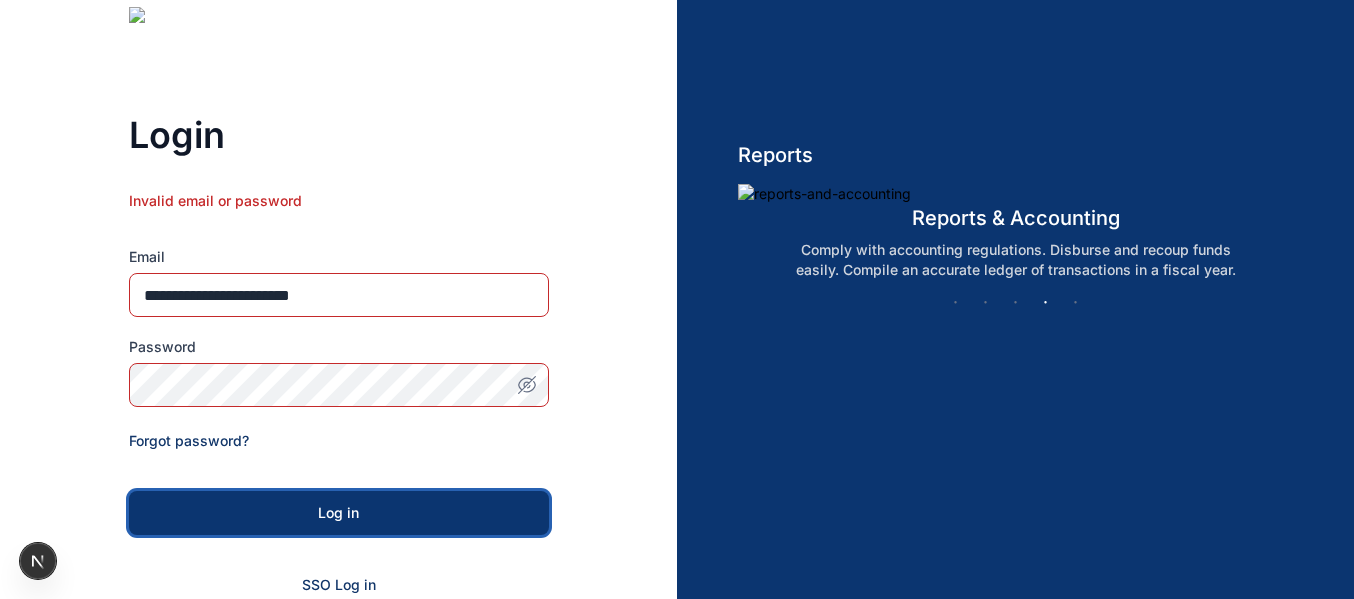 click on "Log in" at bounding box center [339, 513] 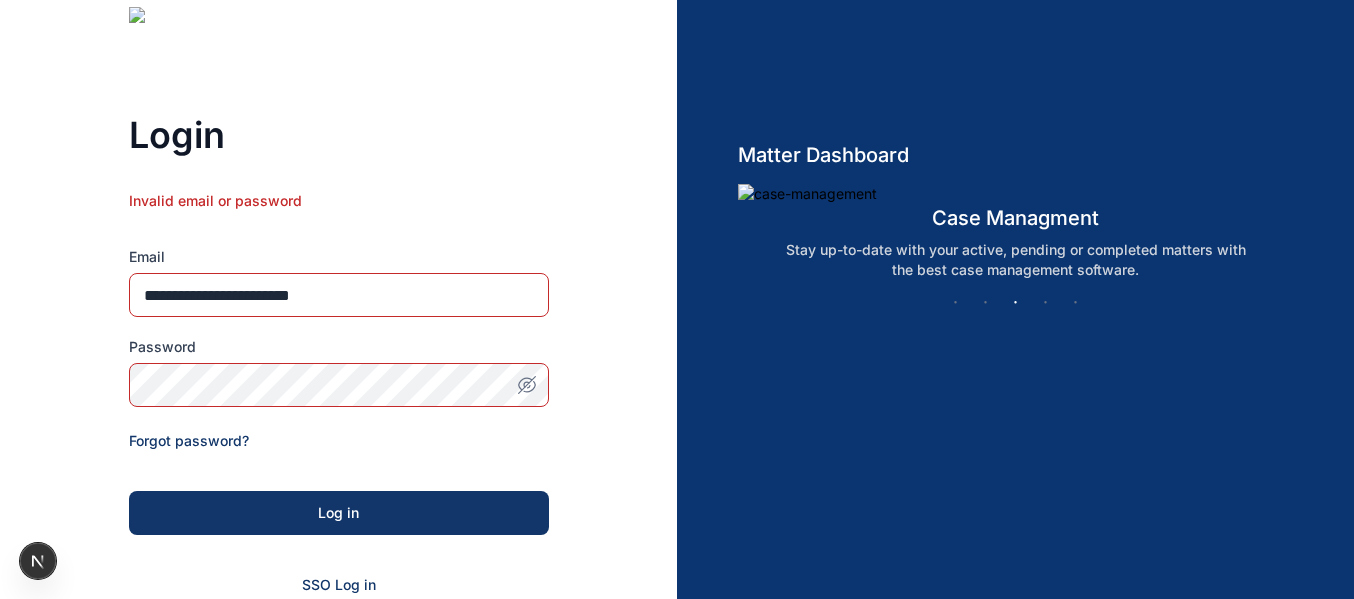 click 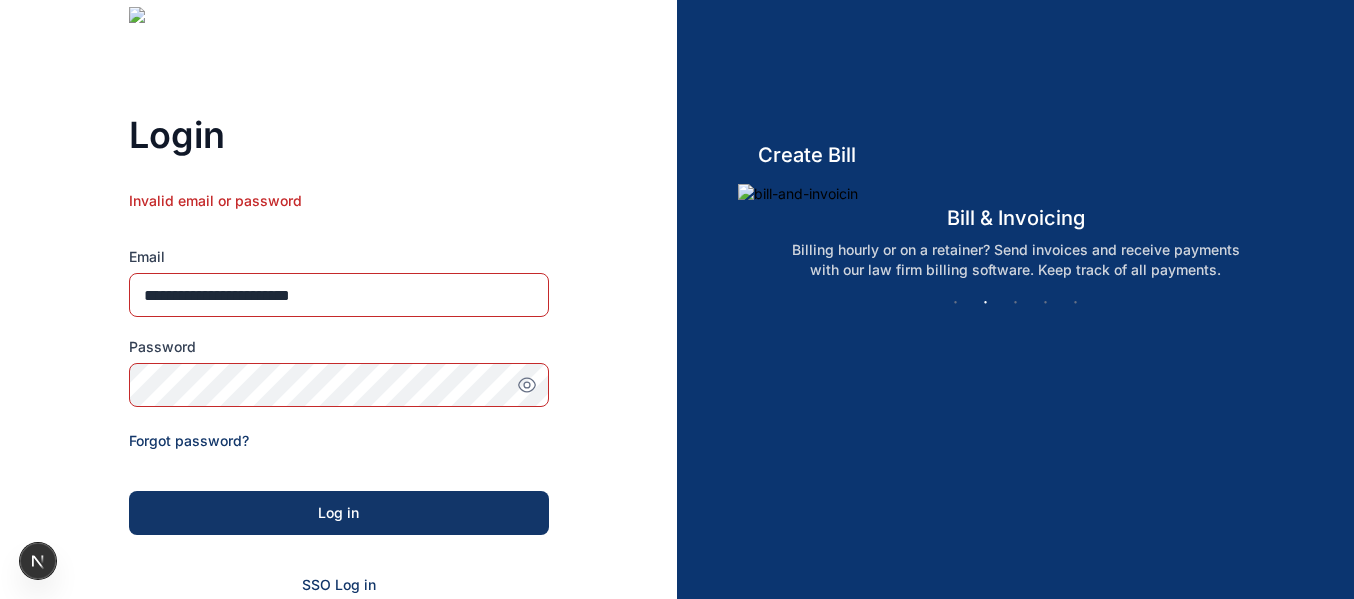 click on "Invalid email or password" at bounding box center [339, 219] 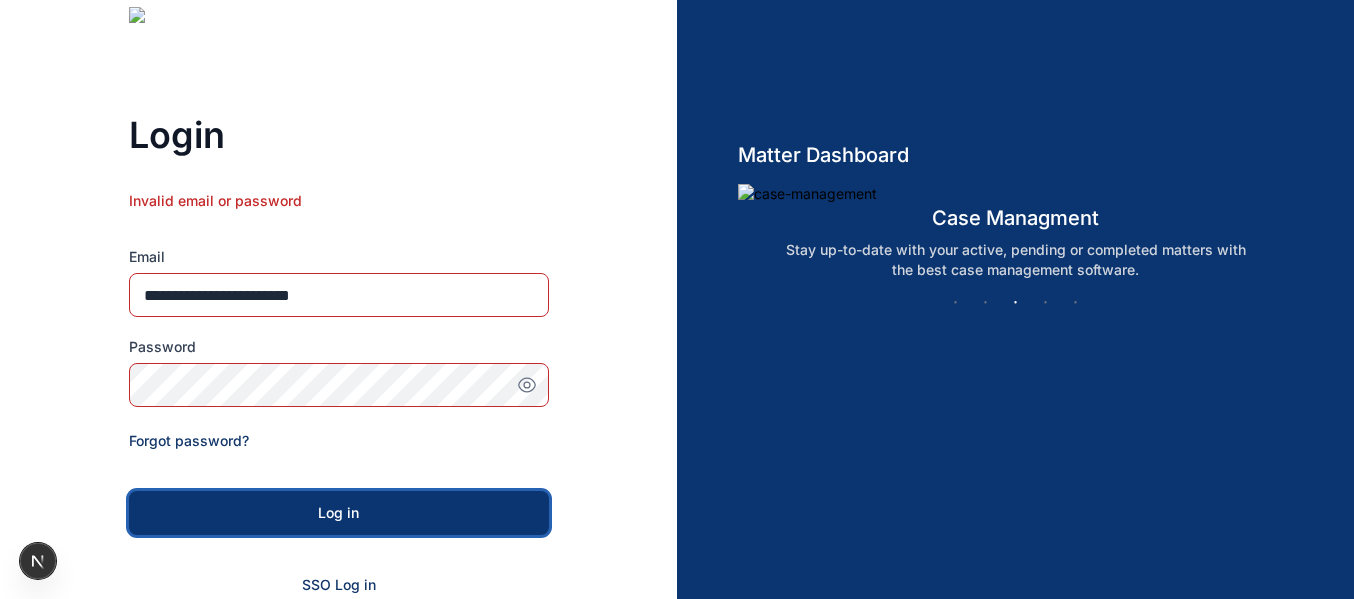 click on "Log in" at bounding box center (339, 513) 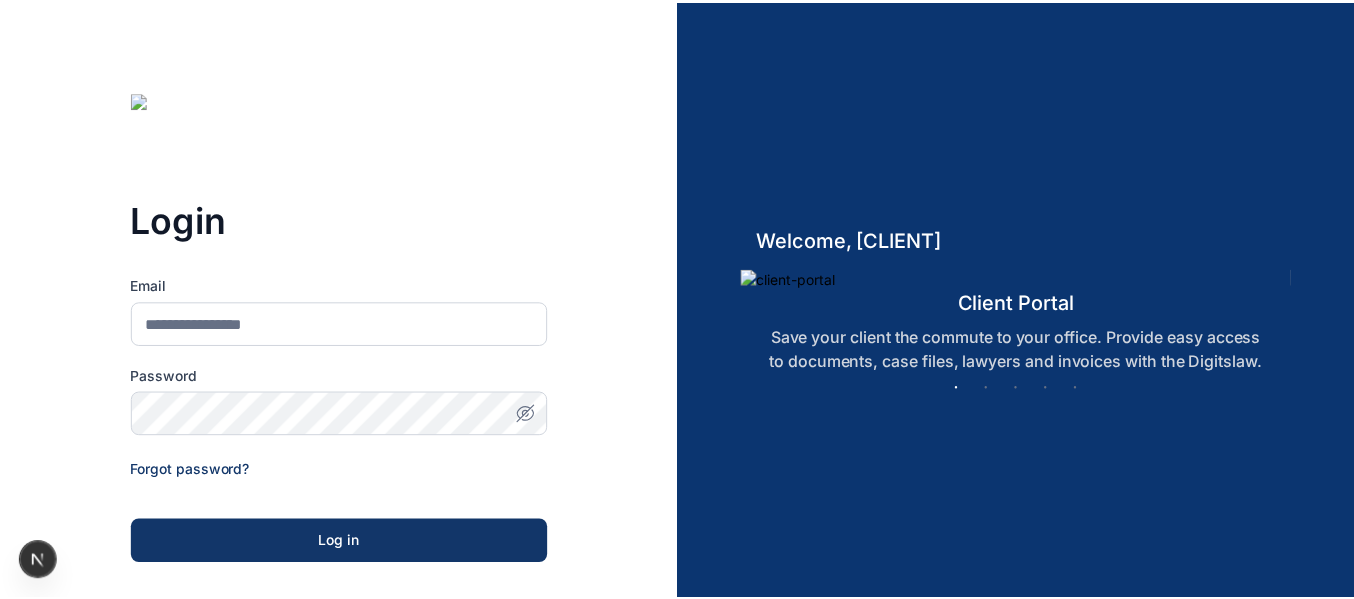 scroll, scrollTop: 0, scrollLeft: 0, axis: both 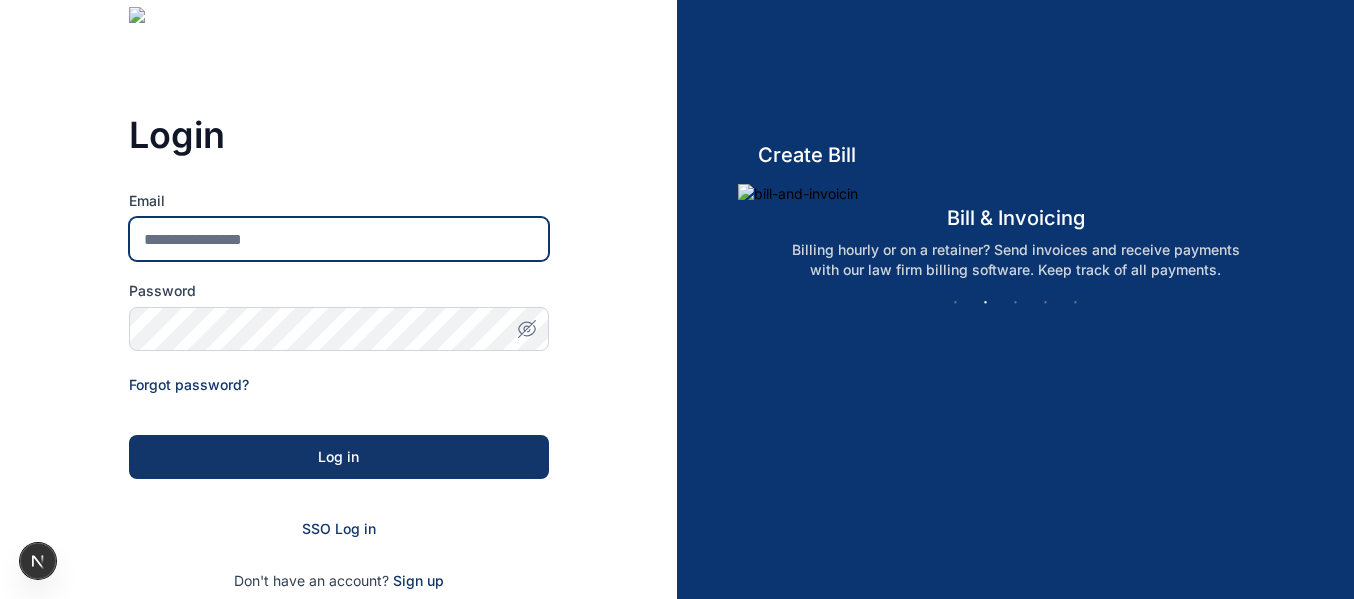click on "Email" at bounding box center [339, 239] 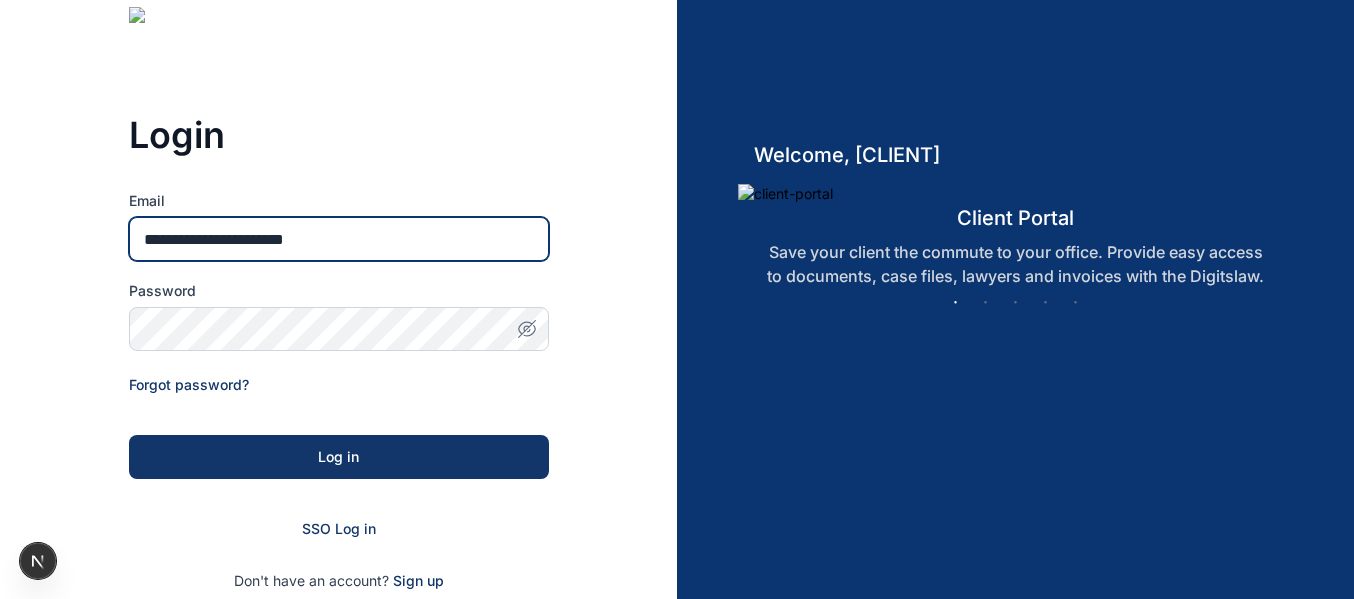 click on "**********" at bounding box center (339, 239) 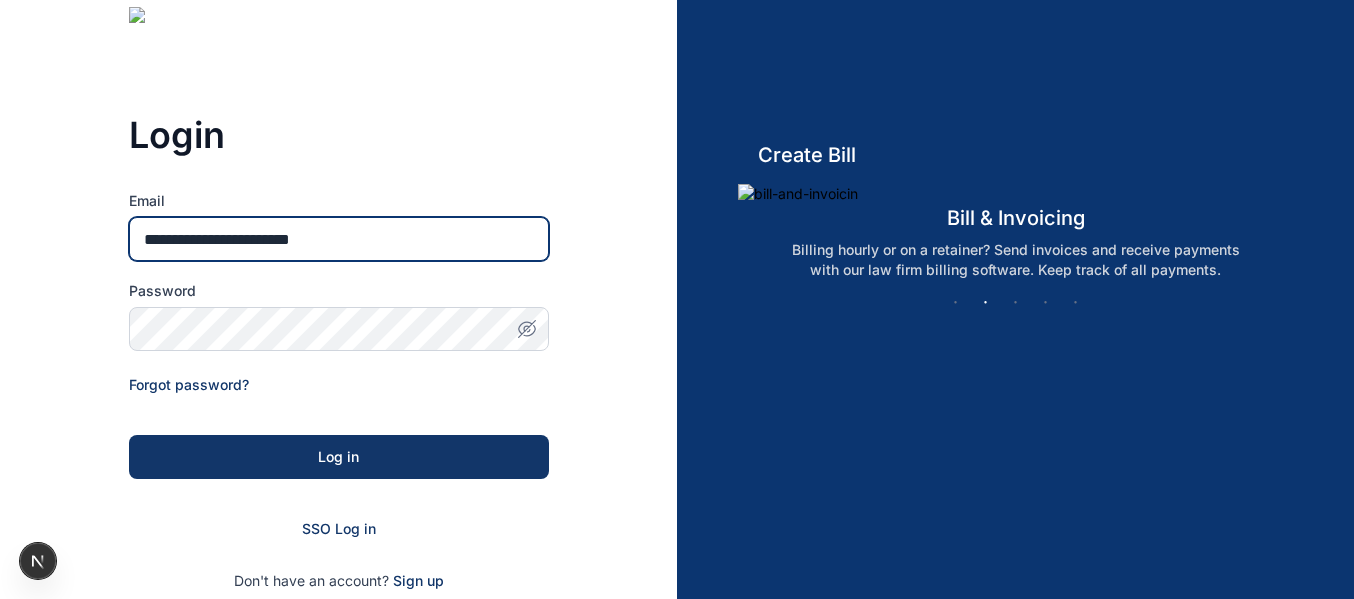 type on "**********" 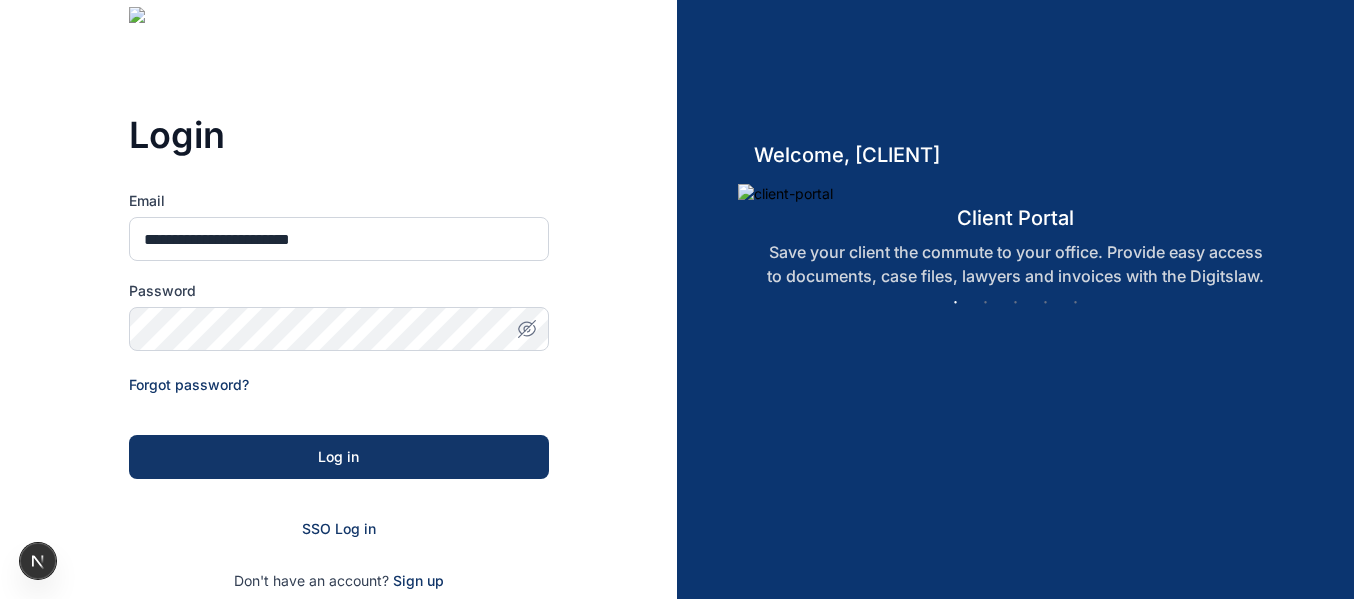 click 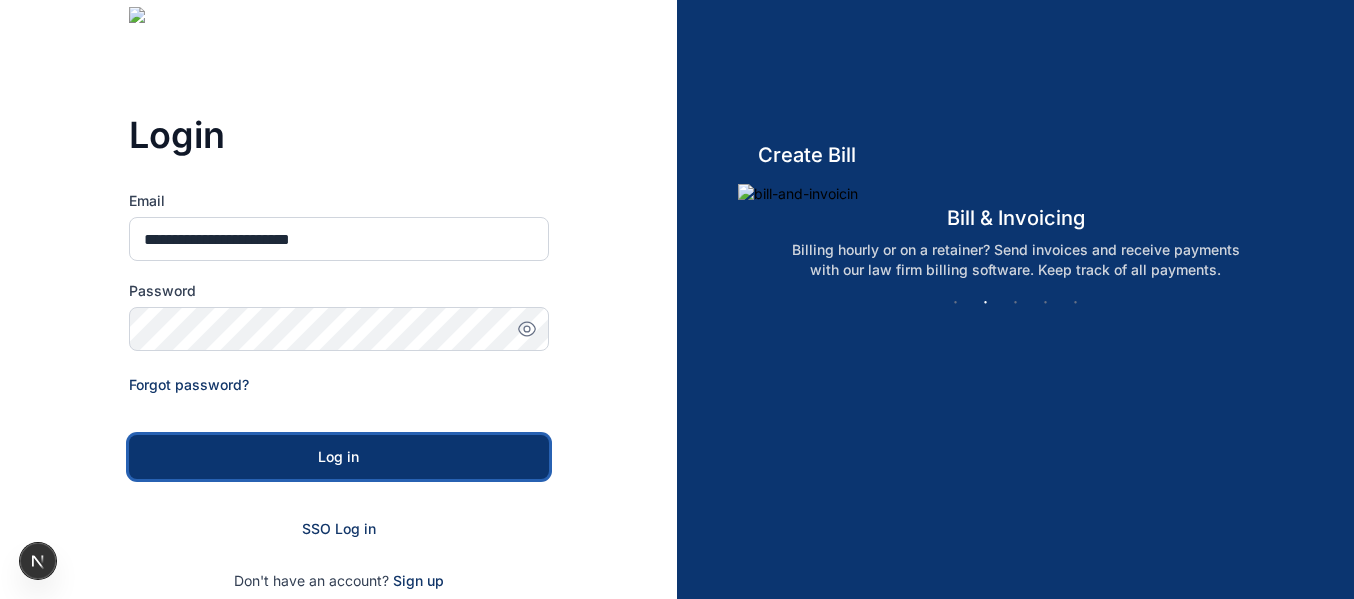 click on "Log in" at bounding box center [339, 457] 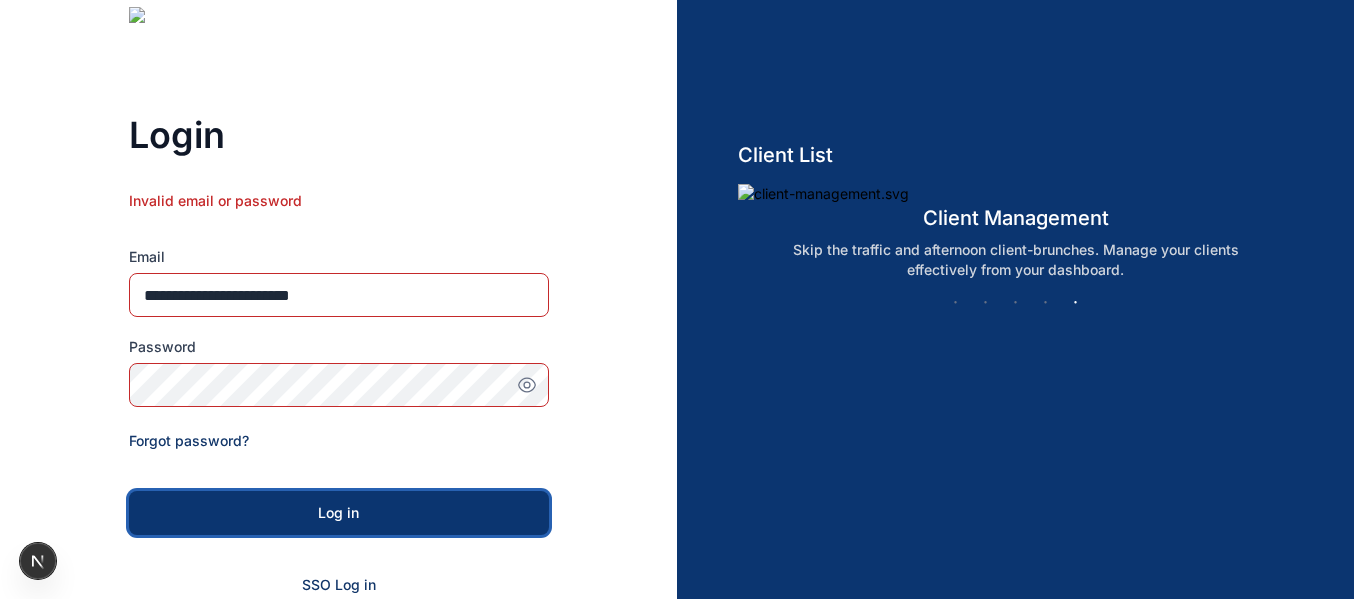 click on "Log in" at bounding box center (339, 513) 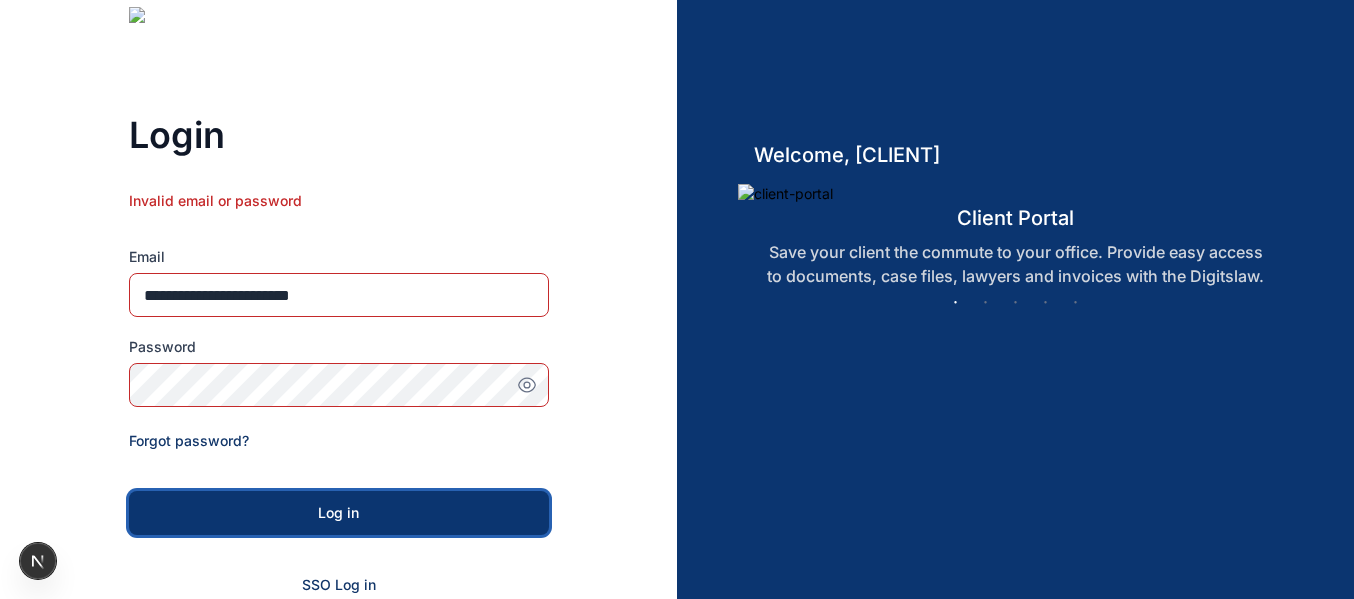 click on "Log in" at bounding box center (339, 513) 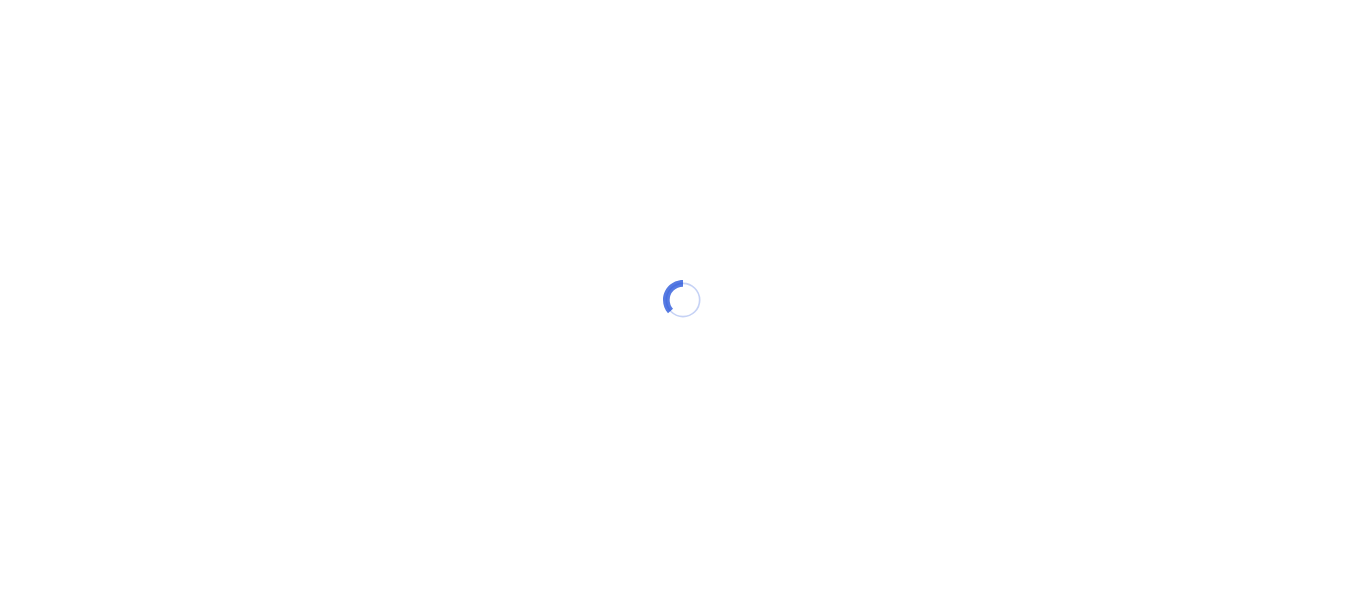 scroll, scrollTop: 0, scrollLeft: 0, axis: both 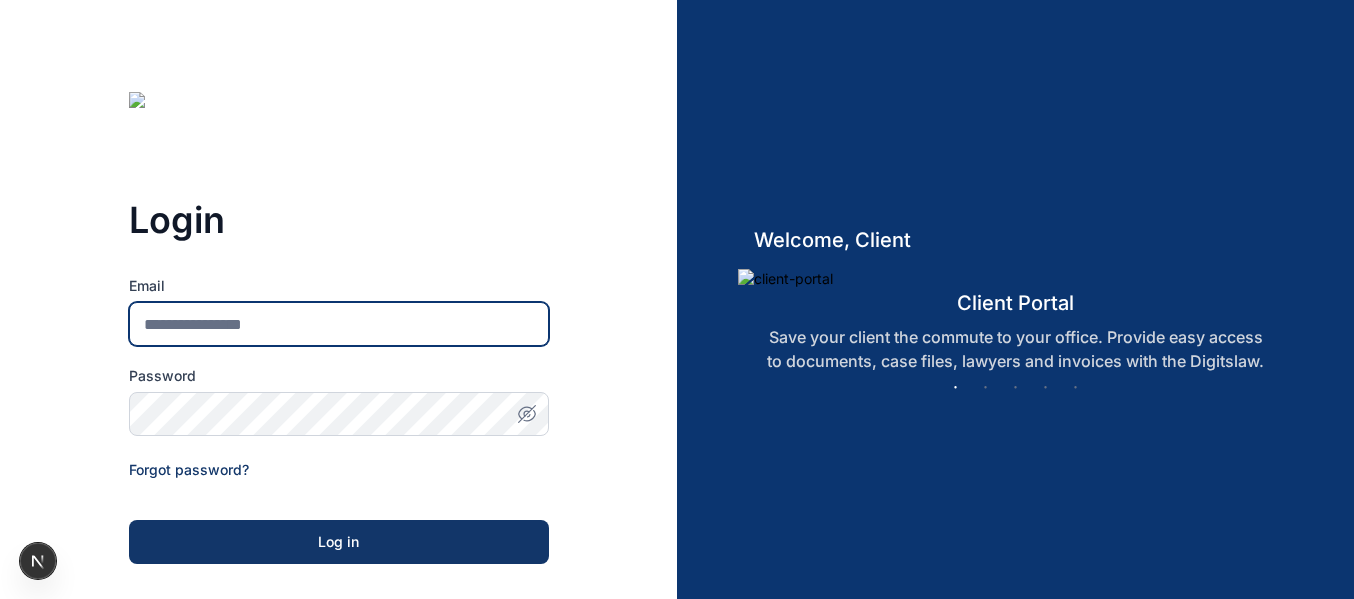 click on "Email" at bounding box center [339, 324] 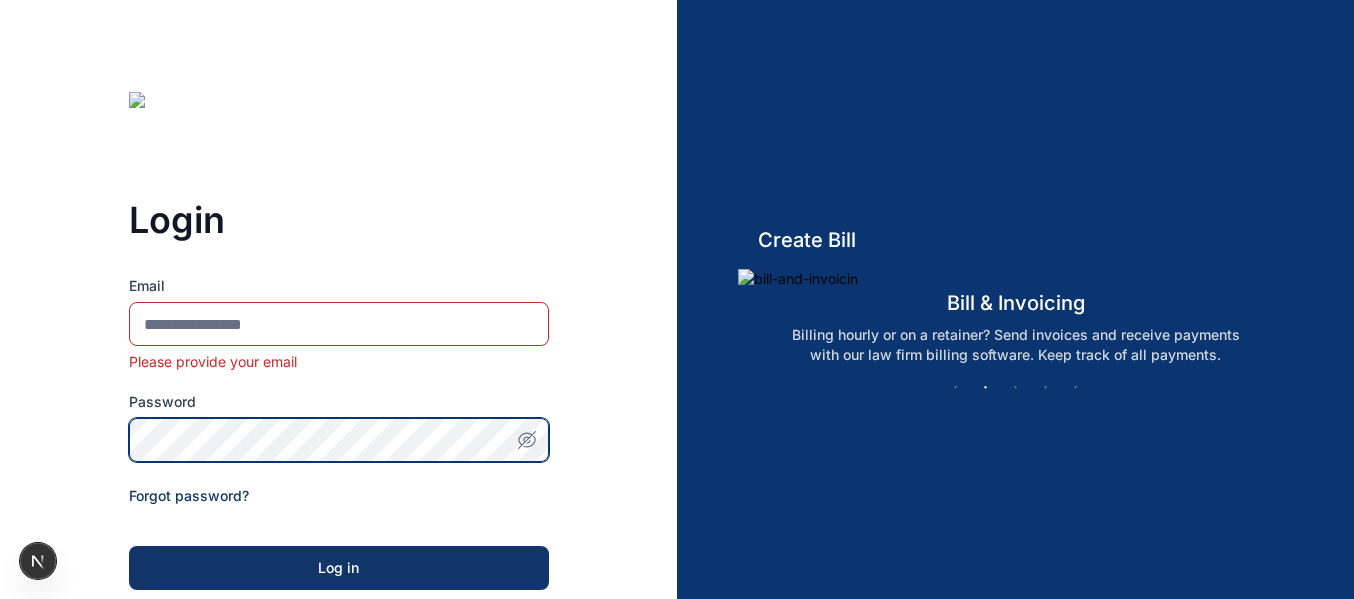 click on "Password" at bounding box center [339, 427] 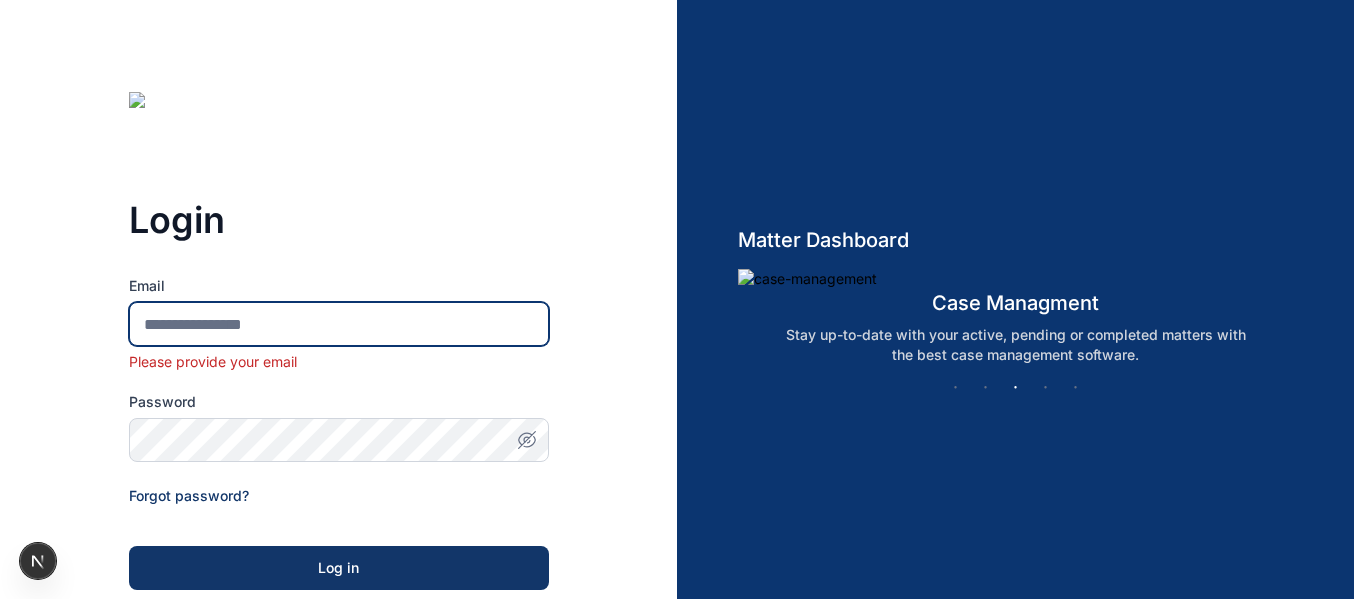 click on "Email" at bounding box center [339, 324] 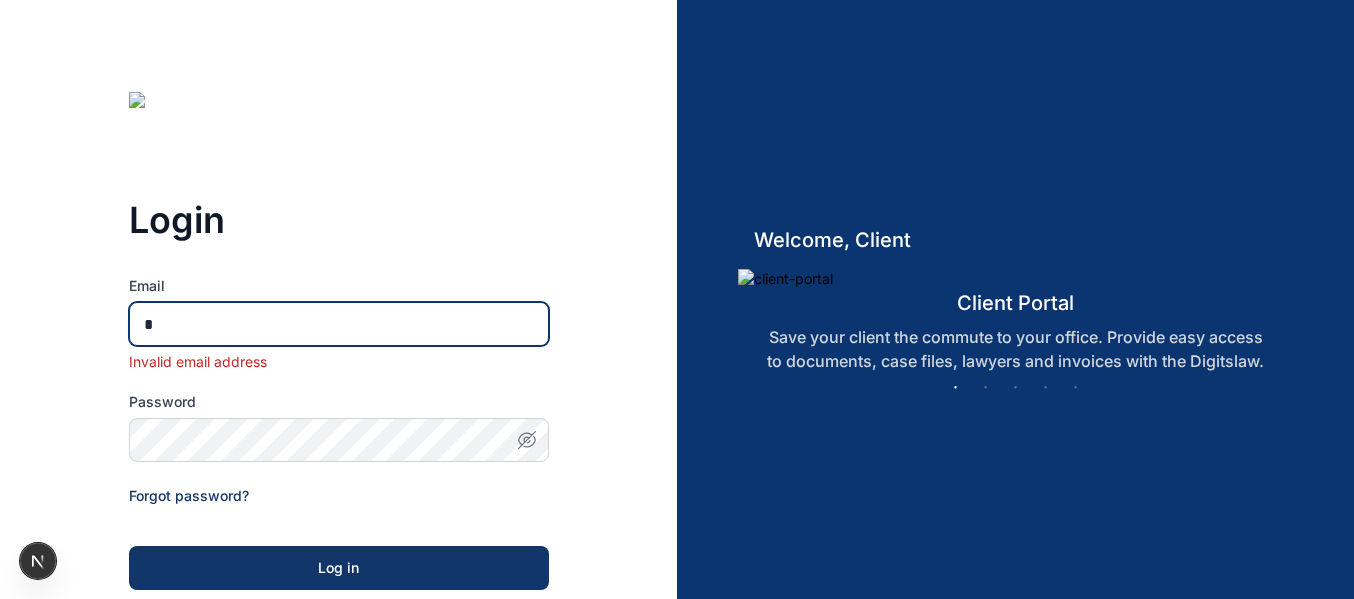 type on "**********" 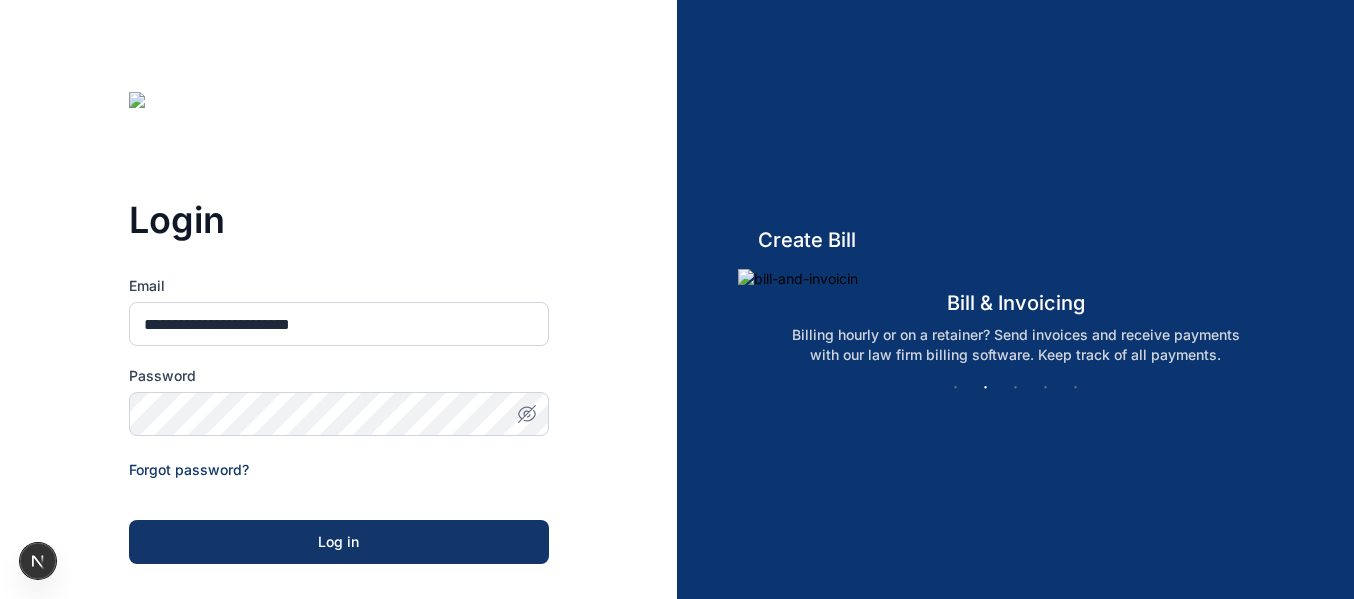 click 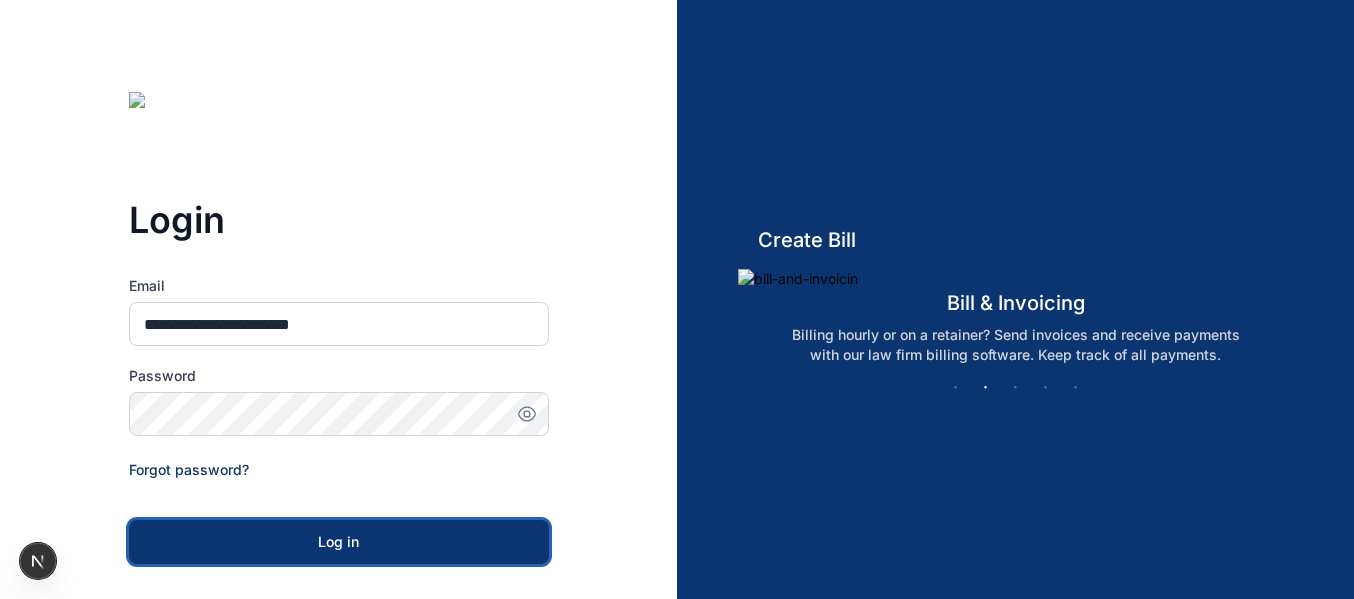 click on "Log in" at bounding box center (339, 542) 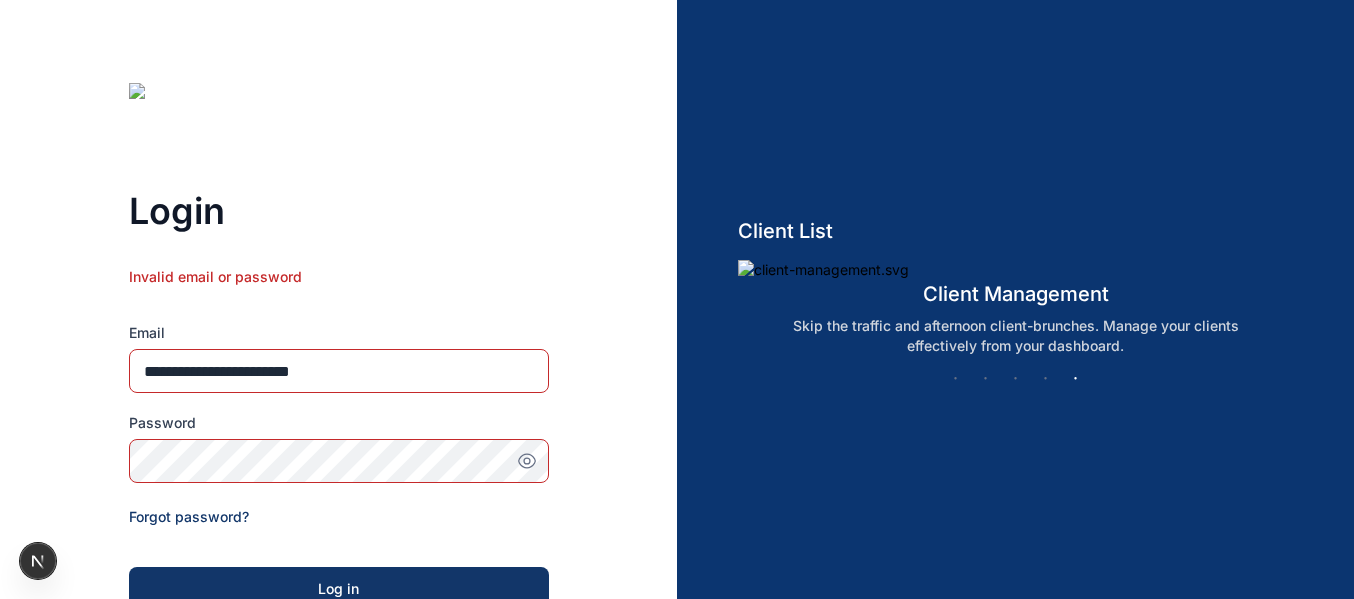 scroll, scrollTop: 6, scrollLeft: 0, axis: vertical 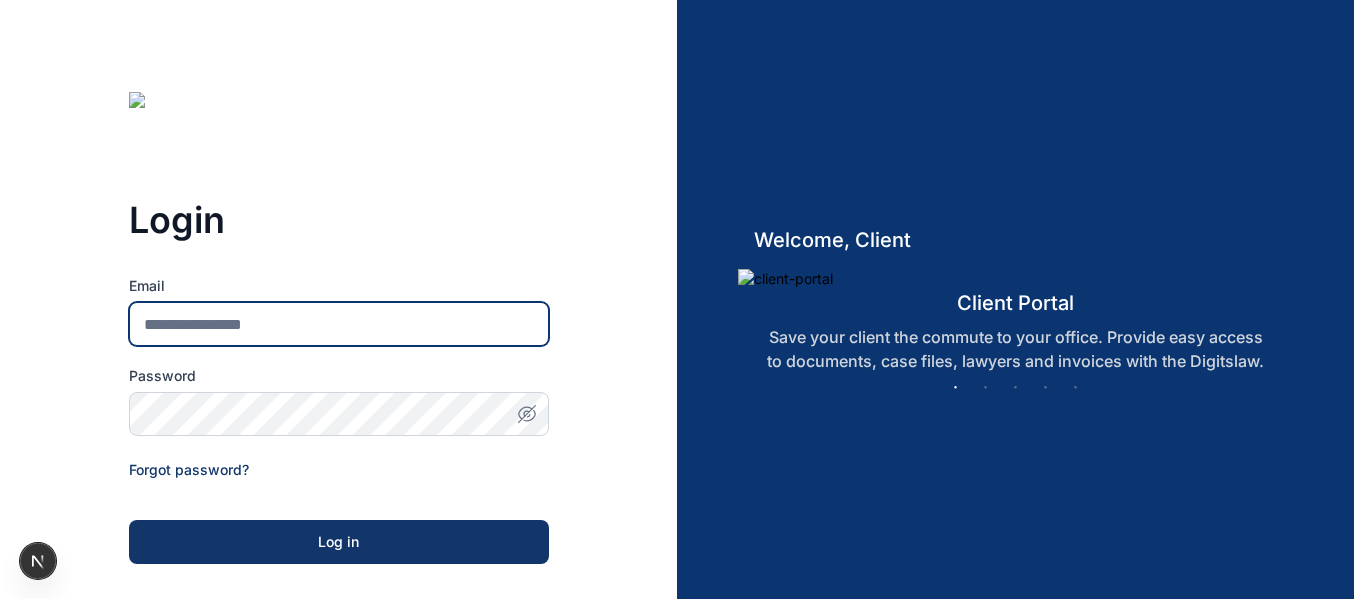 click on "Email" at bounding box center (339, 324) 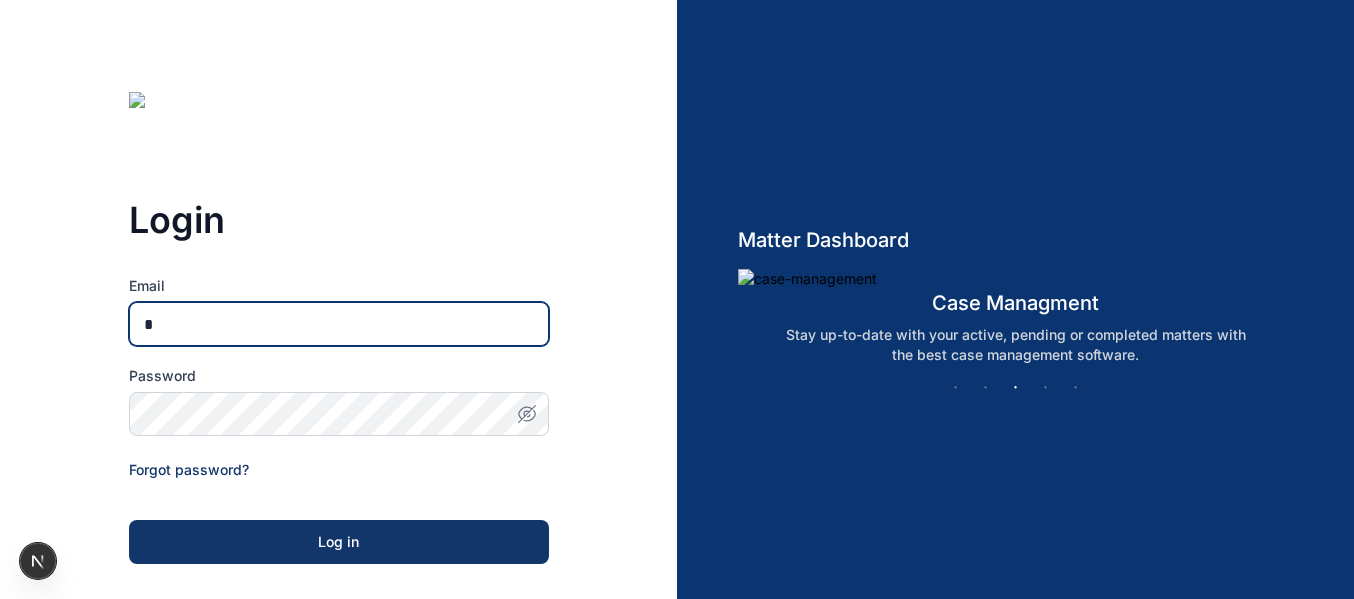 type on "**********" 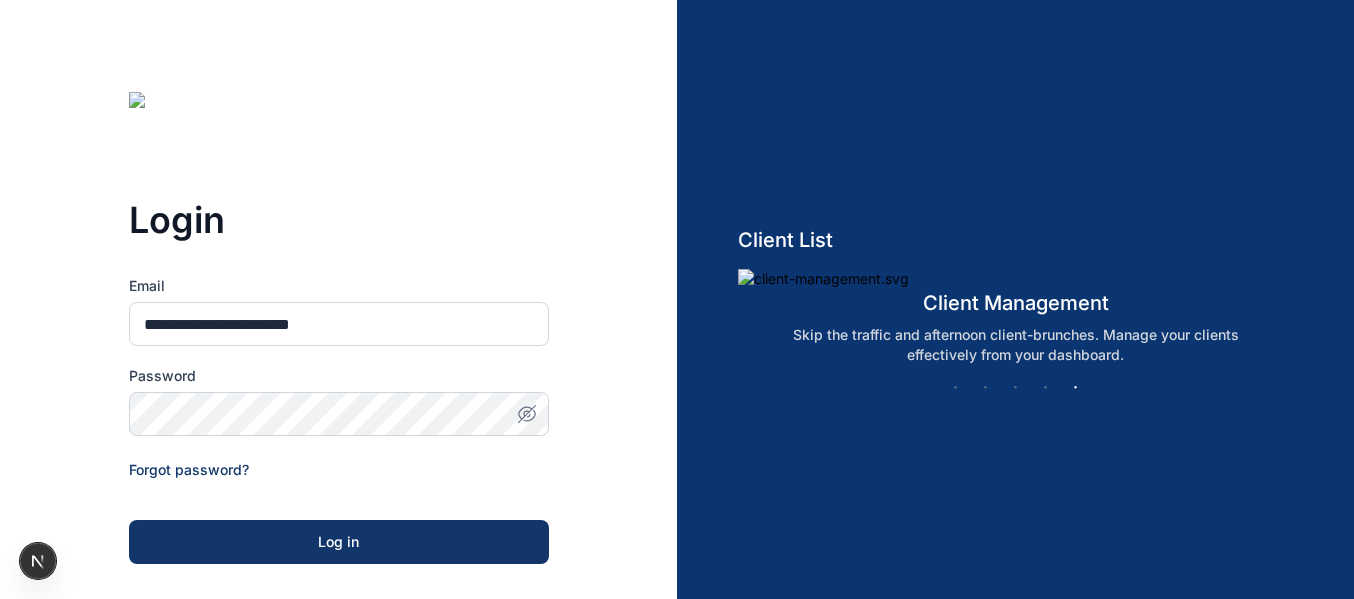 click 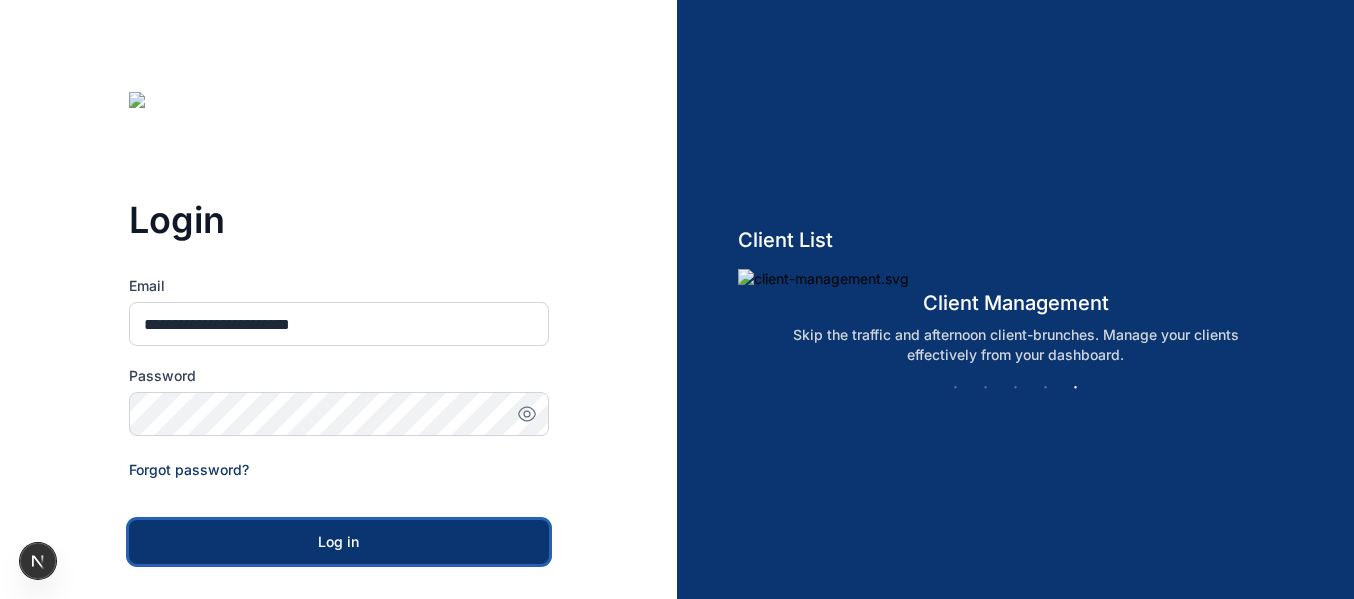 click on "Log in" at bounding box center [339, 542] 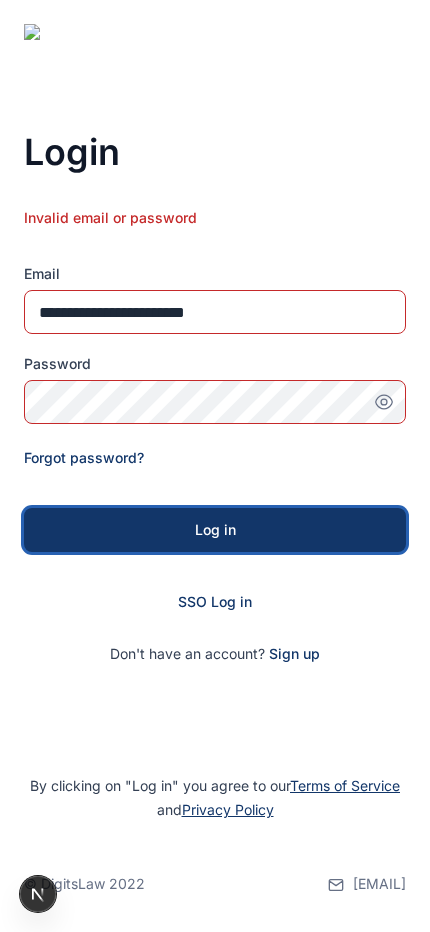 click on "Log in" at bounding box center [215, 530] 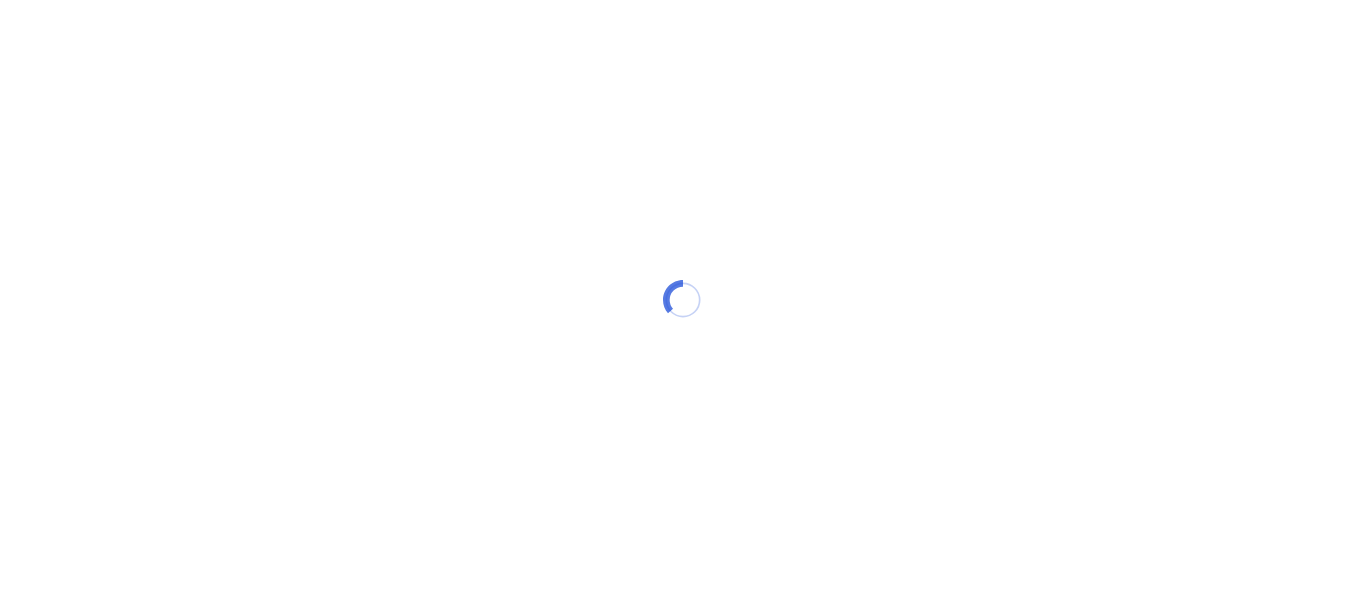 scroll, scrollTop: 0, scrollLeft: 0, axis: both 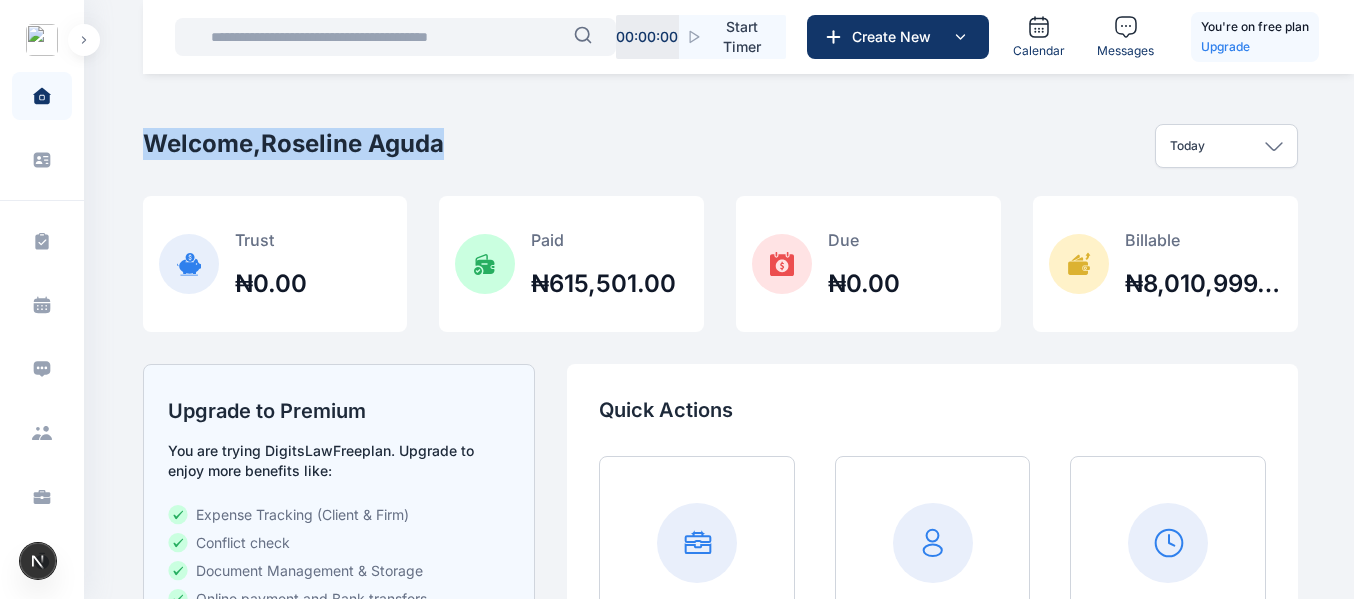 drag, startPoint x: 445, startPoint y: 143, endPoint x: 144, endPoint y: 142, distance: 301.00165 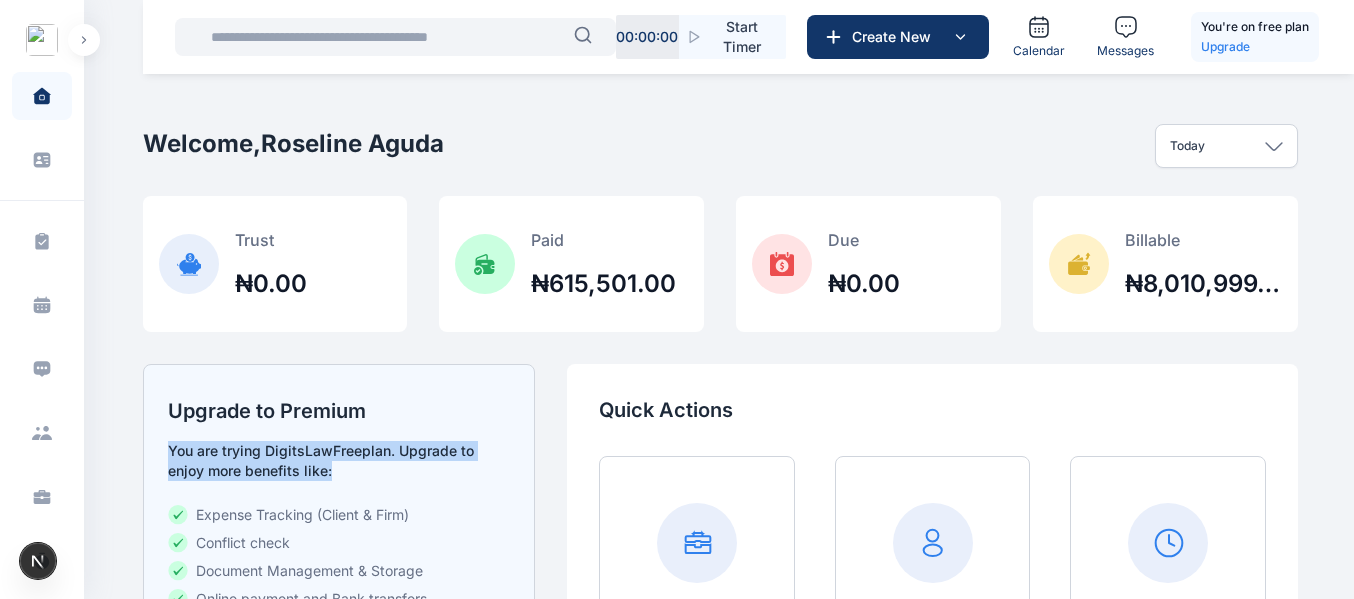drag, startPoint x: 325, startPoint y: 472, endPoint x: 162, endPoint y: 457, distance: 163.68874 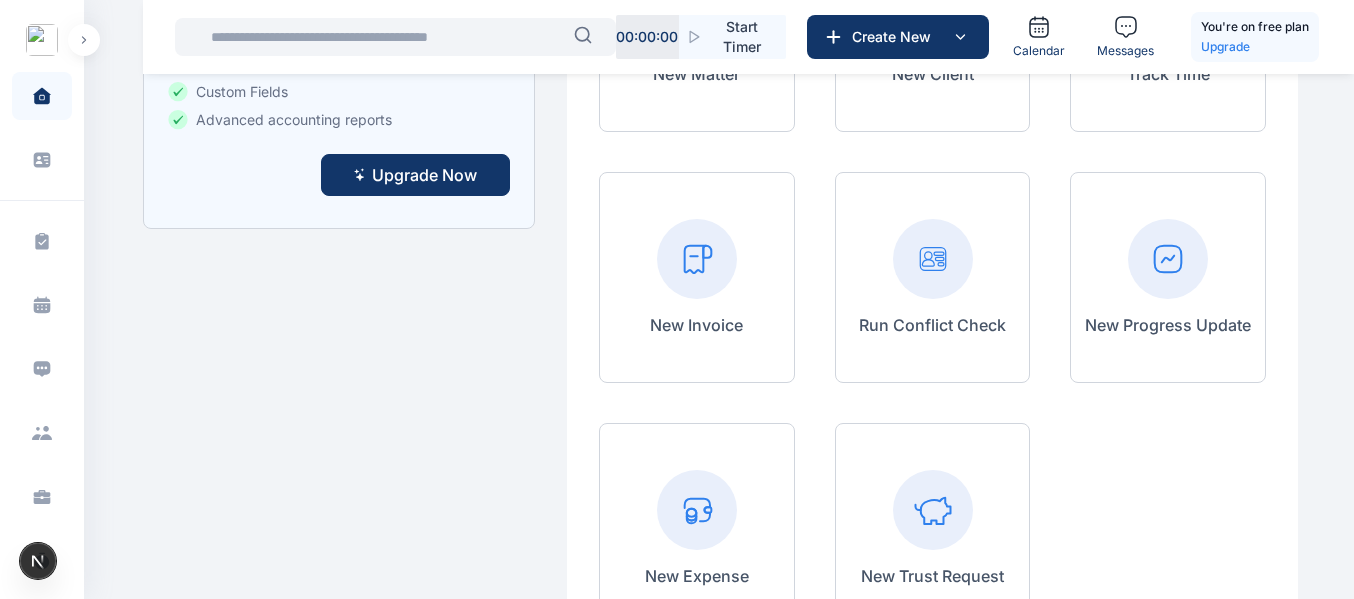 scroll, scrollTop: 0, scrollLeft: 0, axis: both 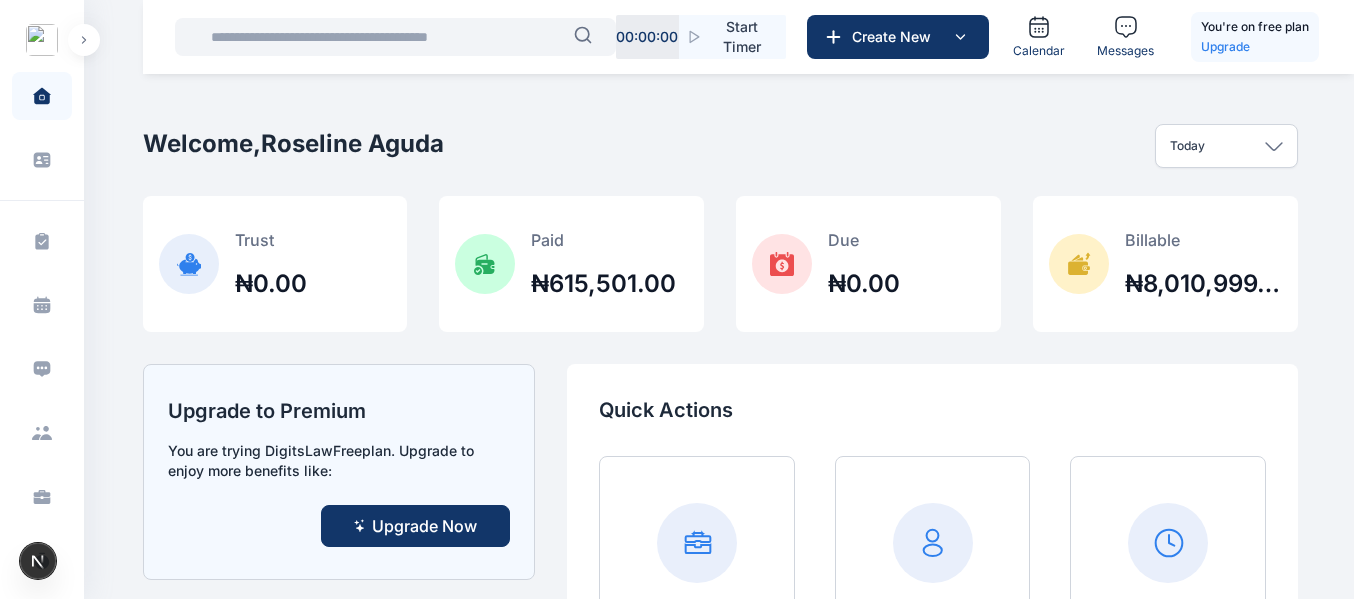 click on "Due ₦0.00" at bounding box center [868, 264] 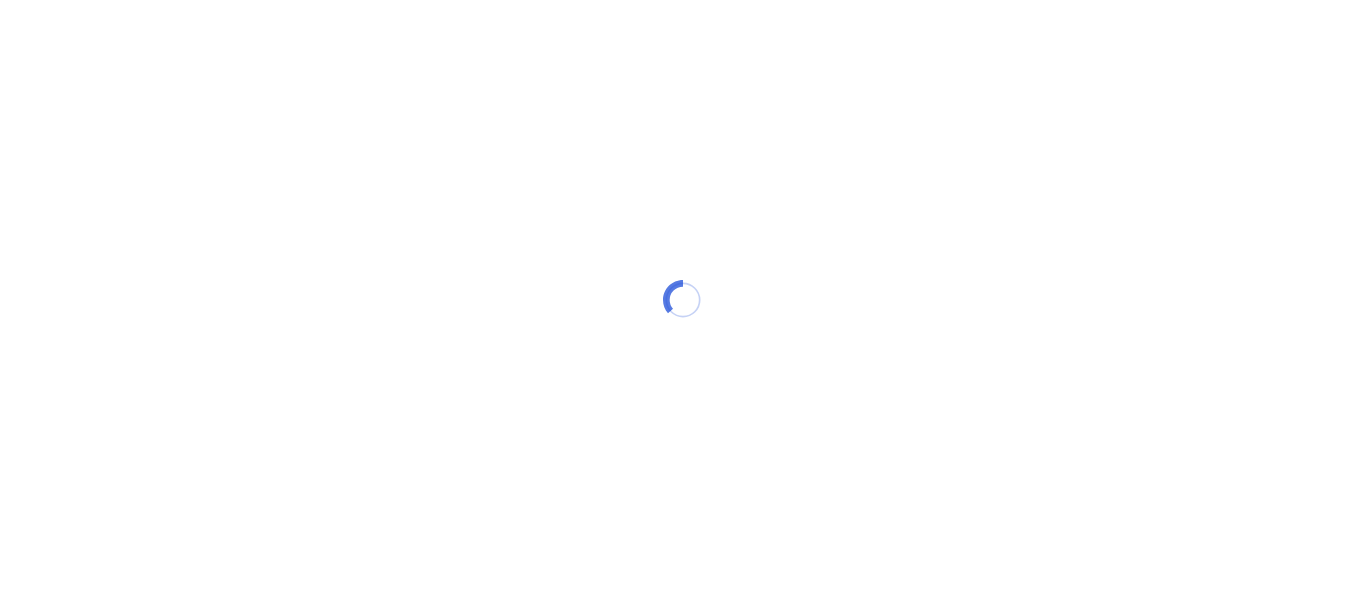 scroll, scrollTop: 0, scrollLeft: 0, axis: both 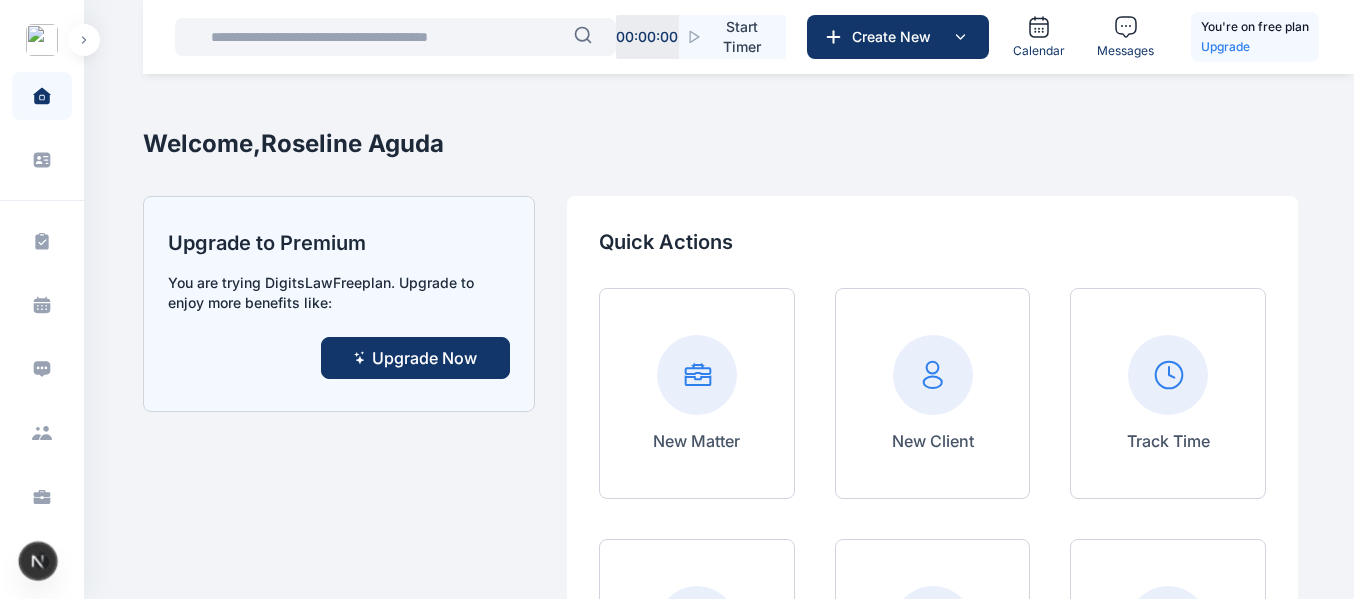 click on "Welcome, [FIRST] [LAST]" at bounding box center (720, 146) 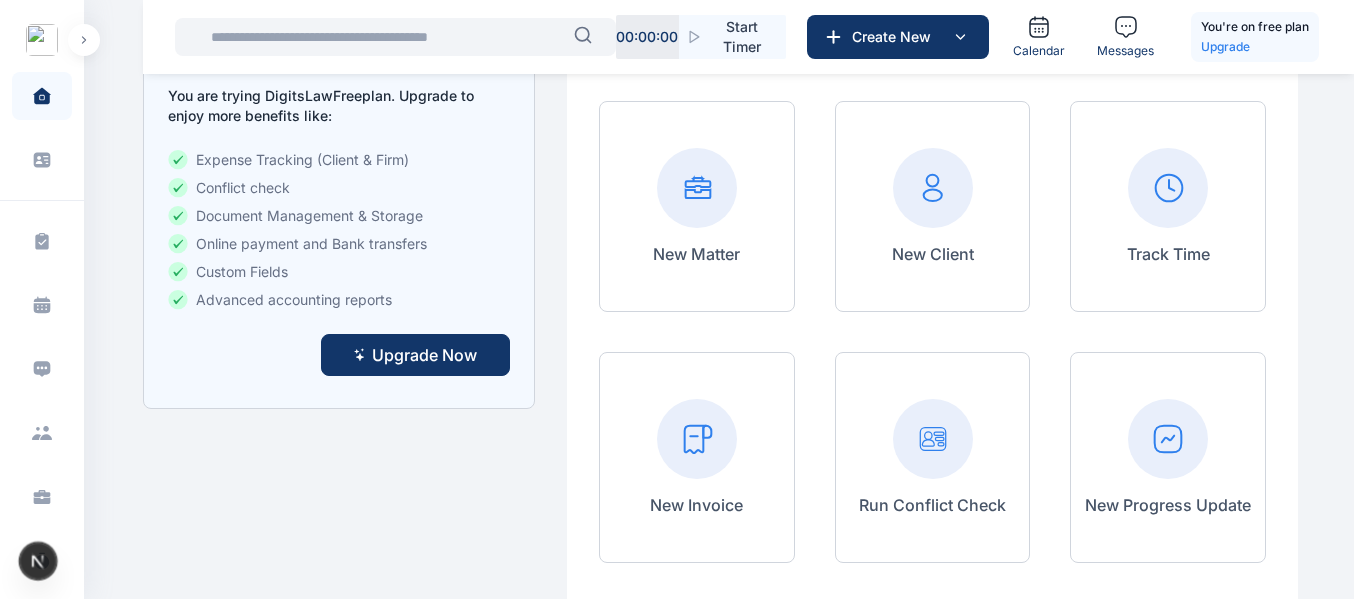 scroll, scrollTop: 0, scrollLeft: 0, axis: both 